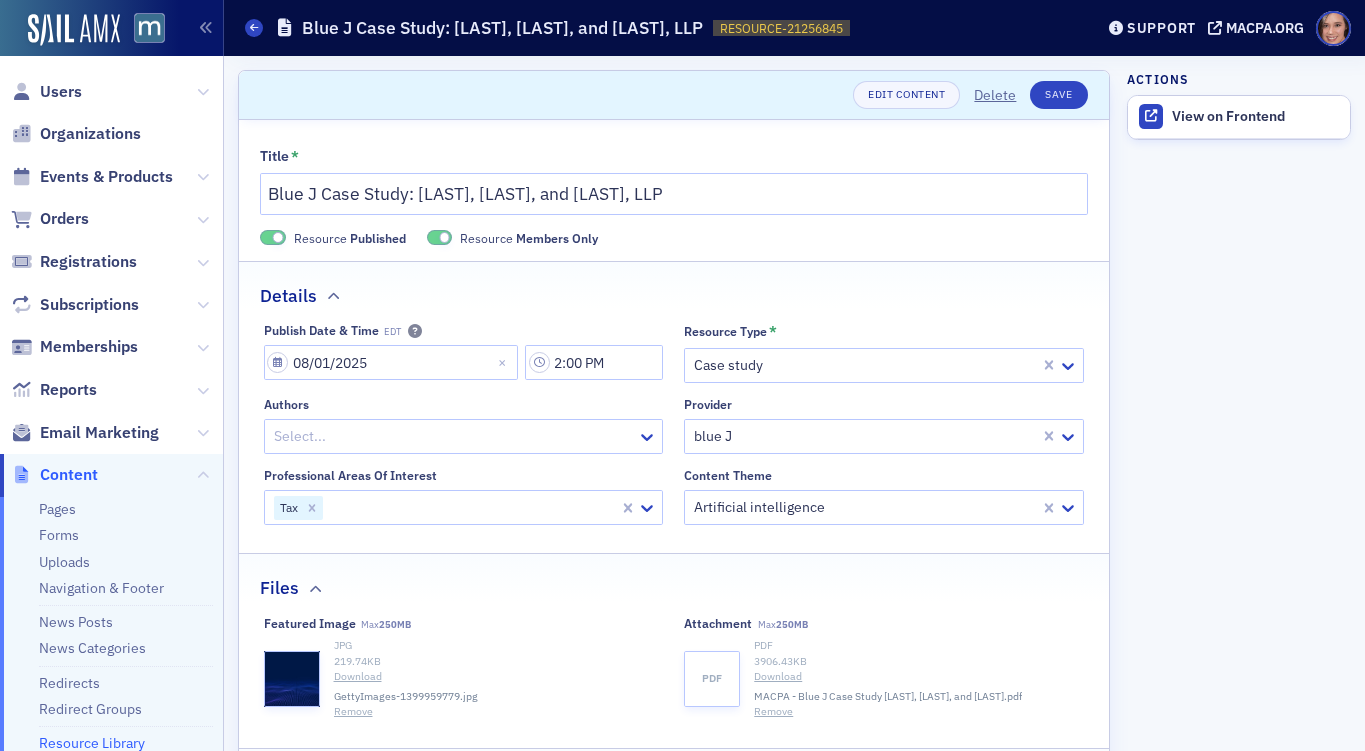 scroll, scrollTop: 0, scrollLeft: 0, axis: both 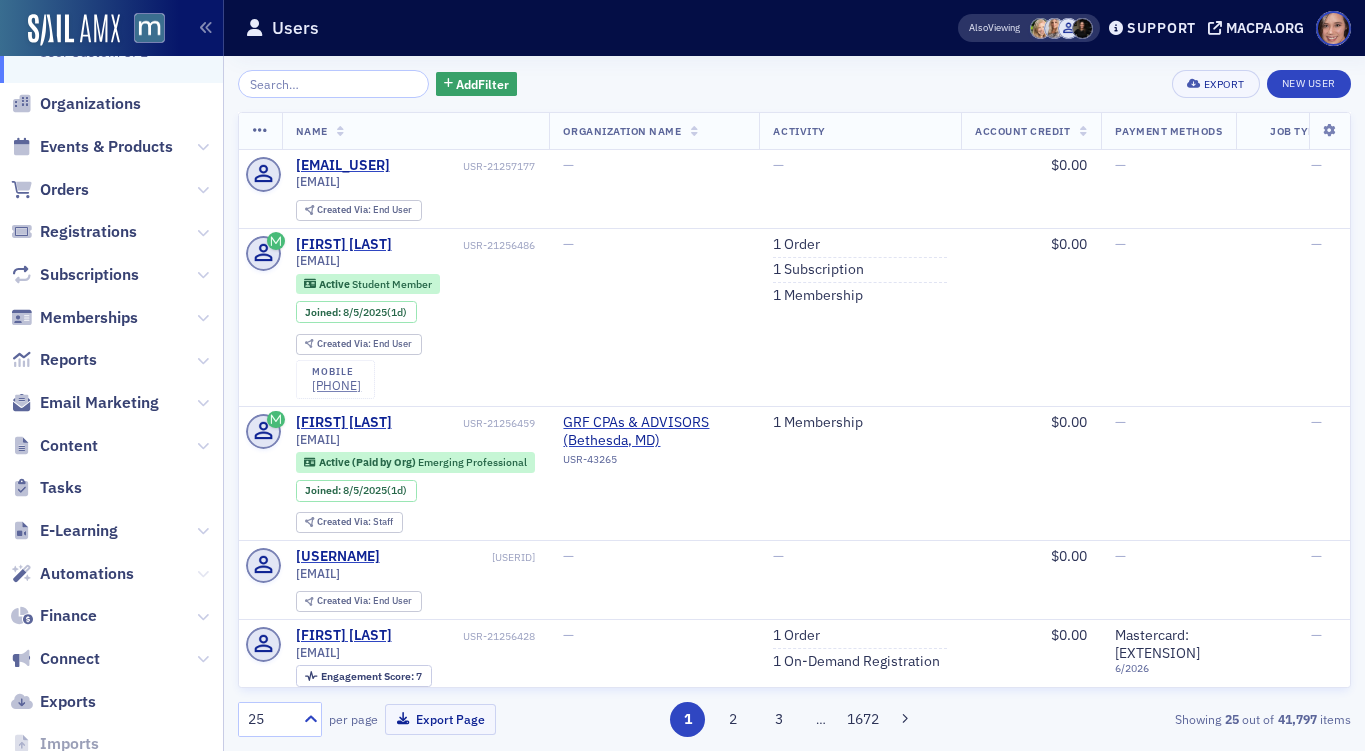 click 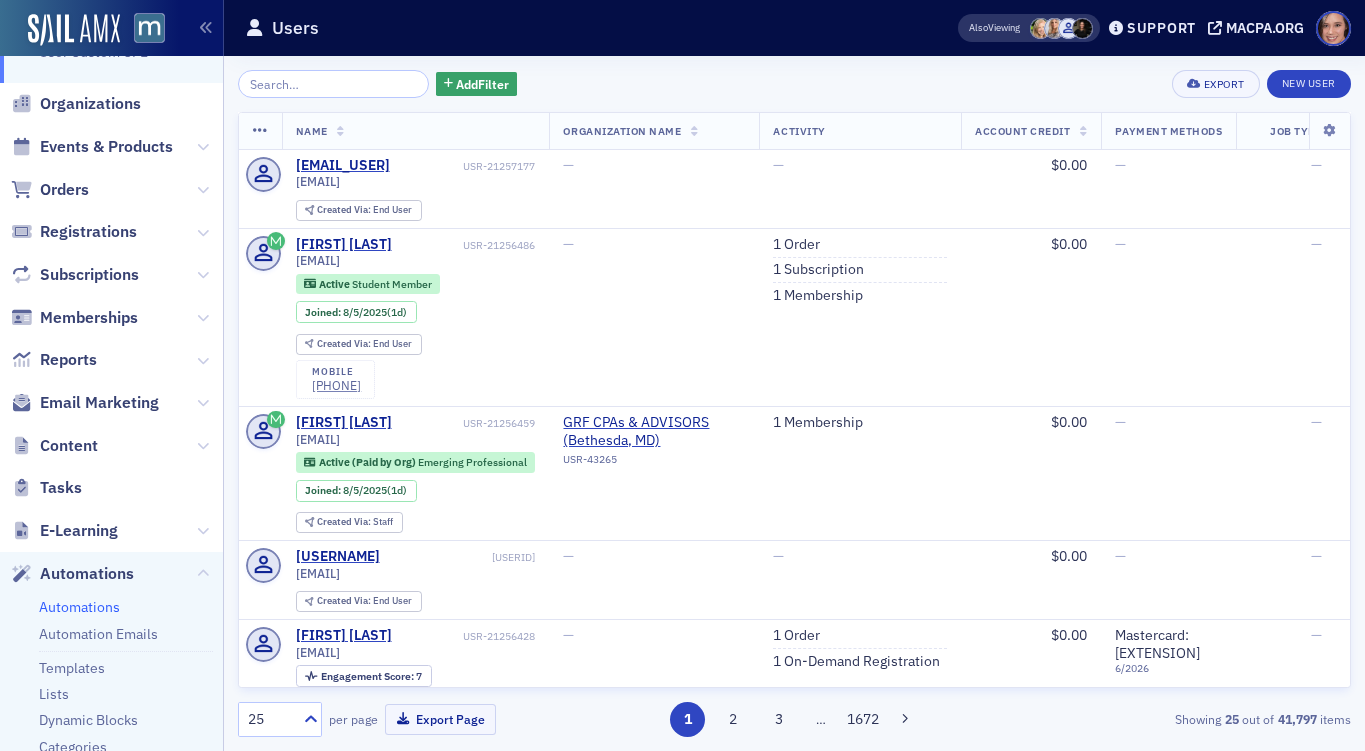 click on "Automations" 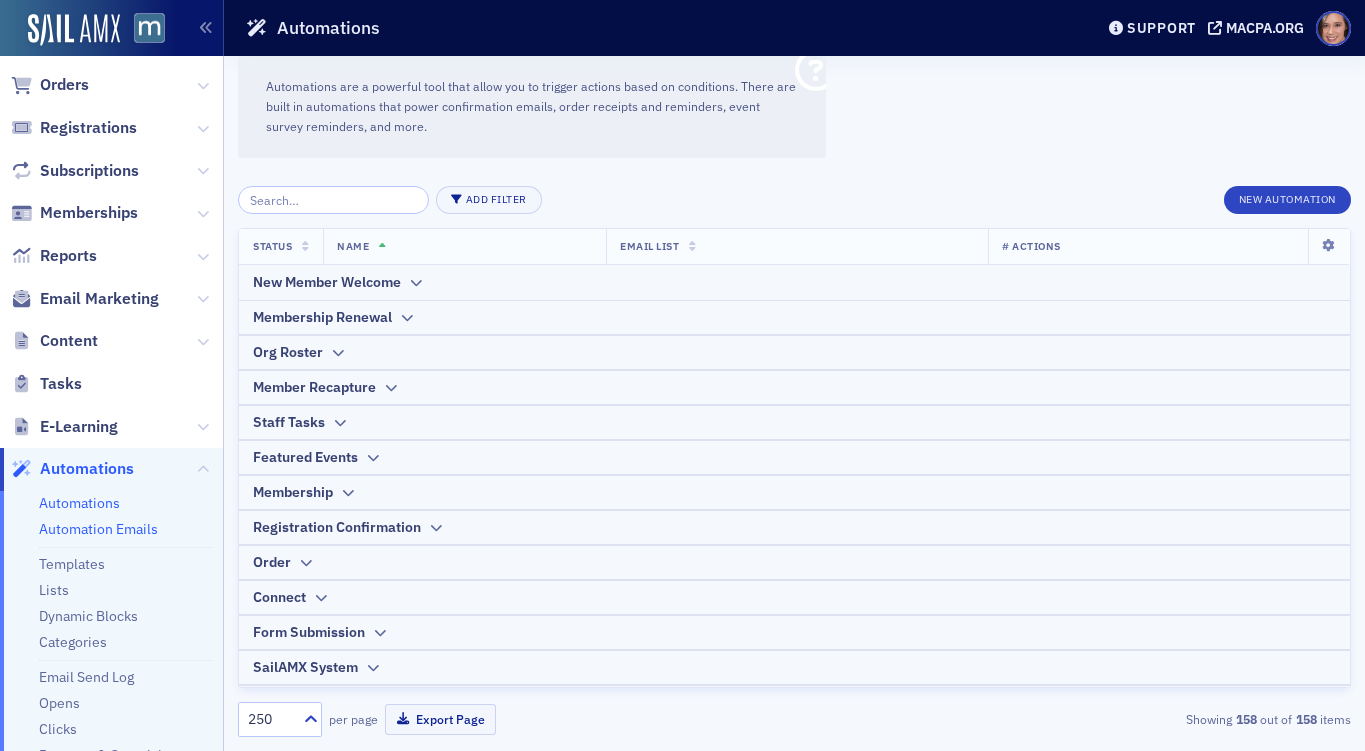 click on "Automation Emails" 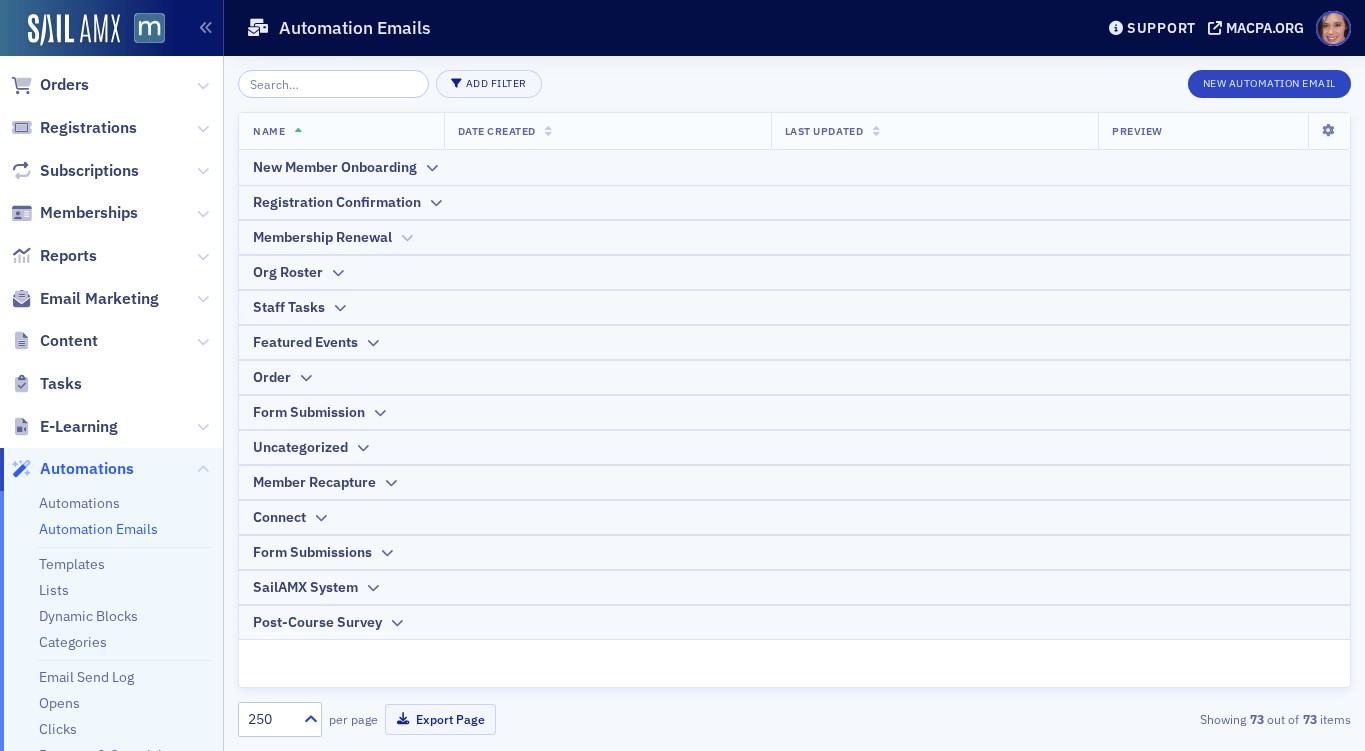 click on "Membership Renewal" 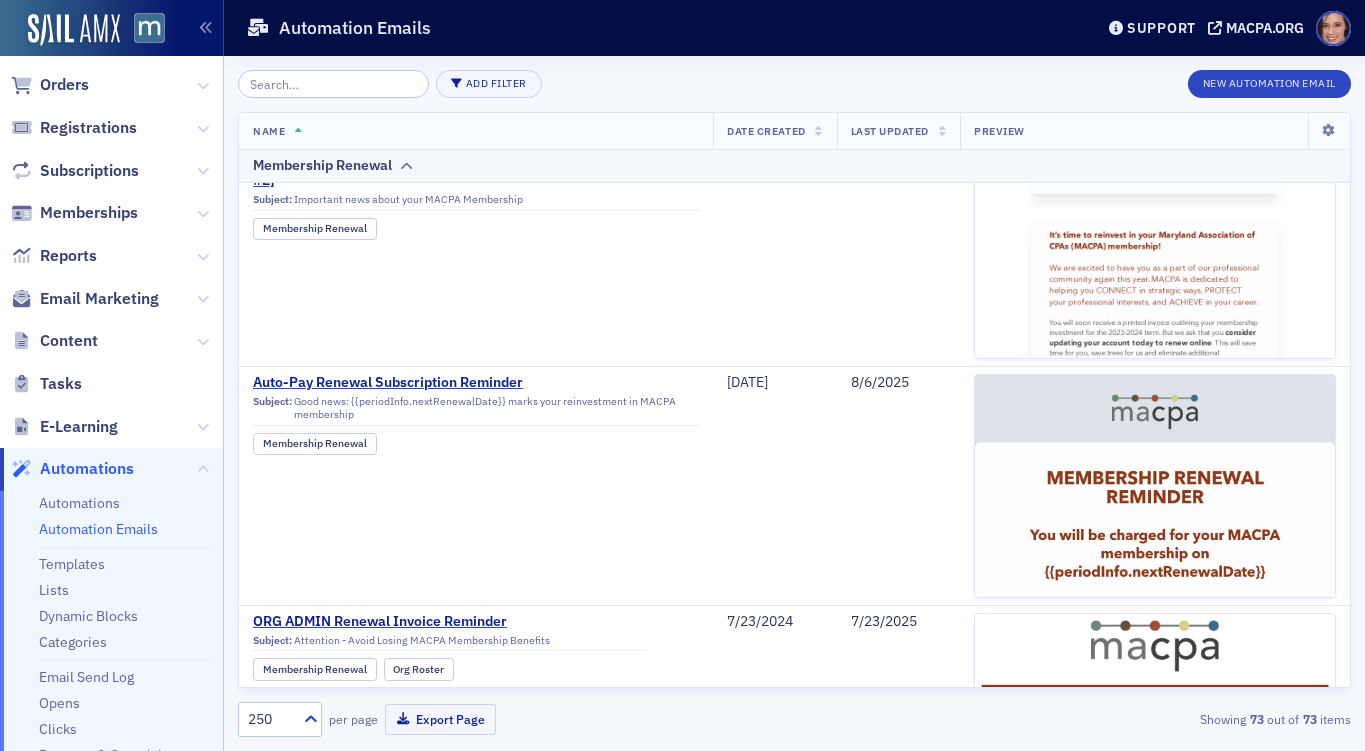 scroll, scrollTop: 360, scrollLeft: 0, axis: vertical 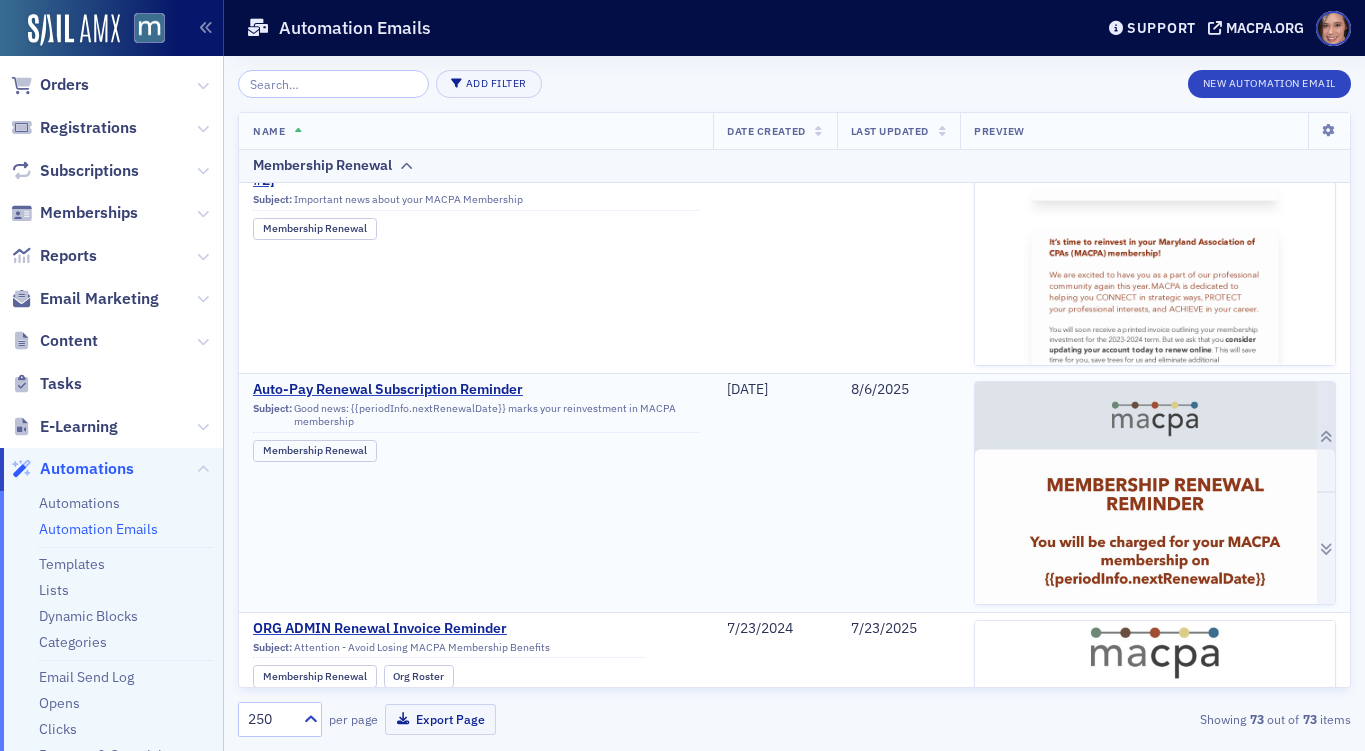 click 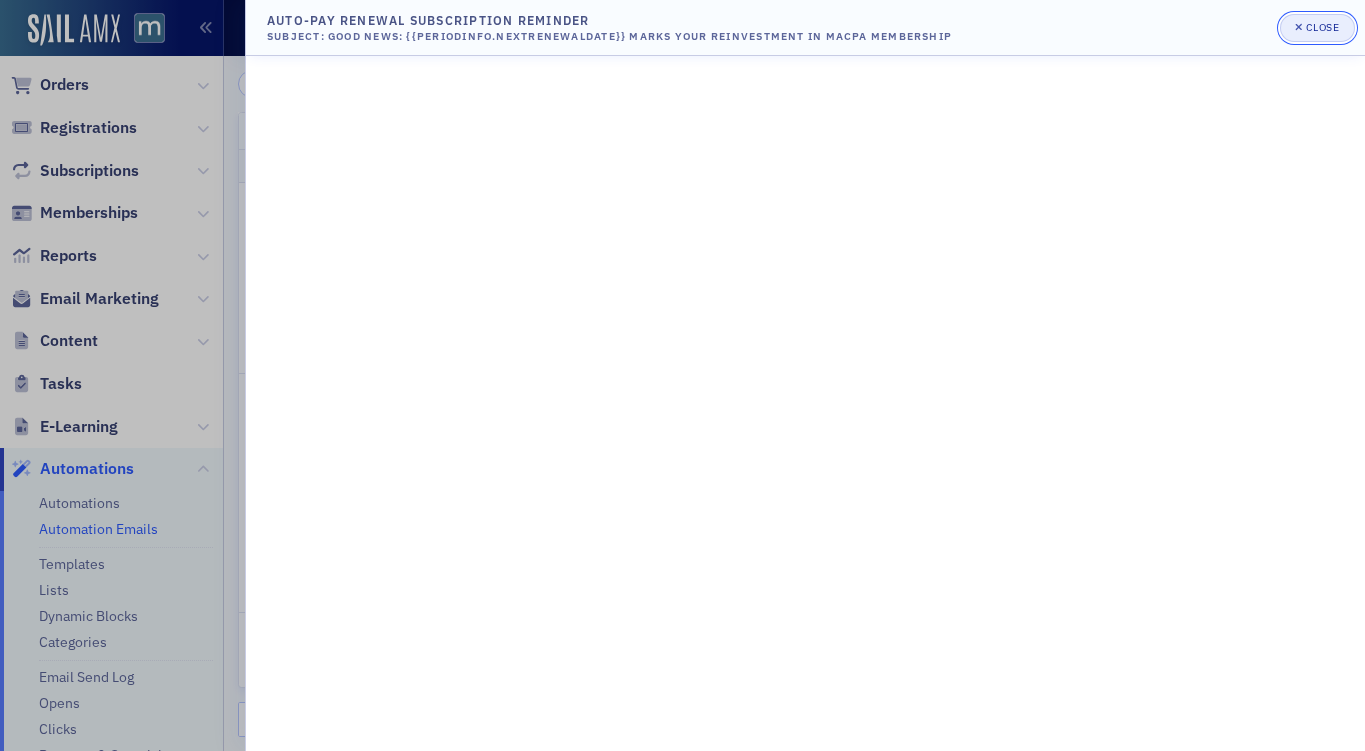 click on "Close" at bounding box center [1317, 28] 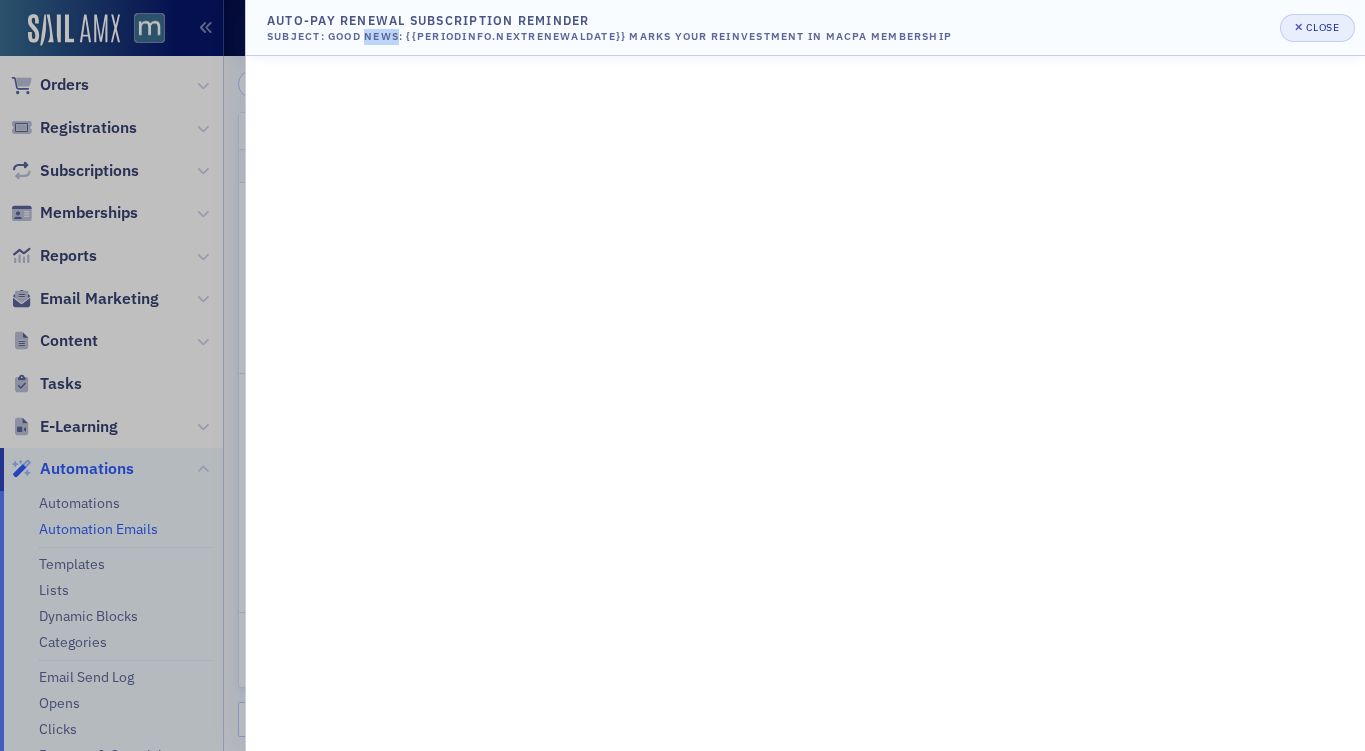 click on "Auto-Pay Renewal Subscription Reminder Subject: Good news: {{periodInfo.nextRenewalDate}} marks your reinvestment in MACPA membership Close" at bounding box center [682, 375] 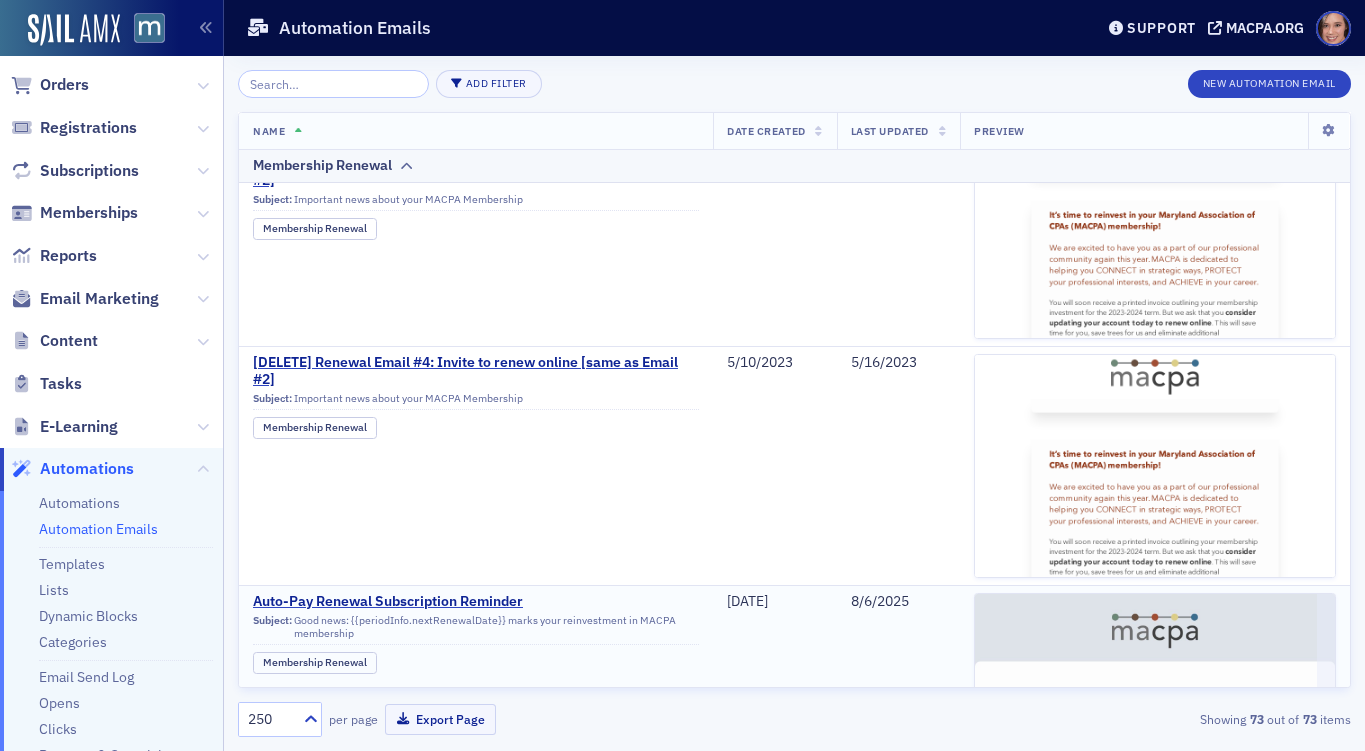 scroll, scrollTop: 0, scrollLeft: 0, axis: both 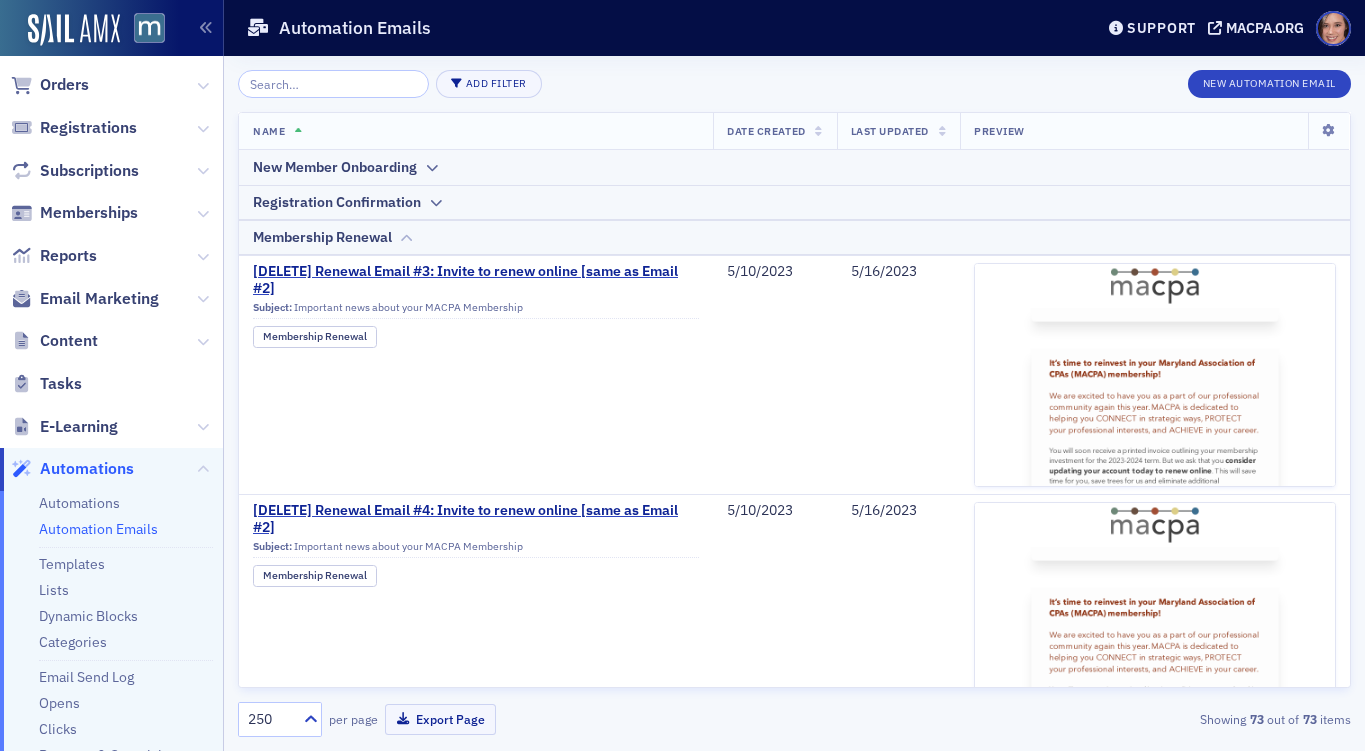 click on "Membership Renewal" 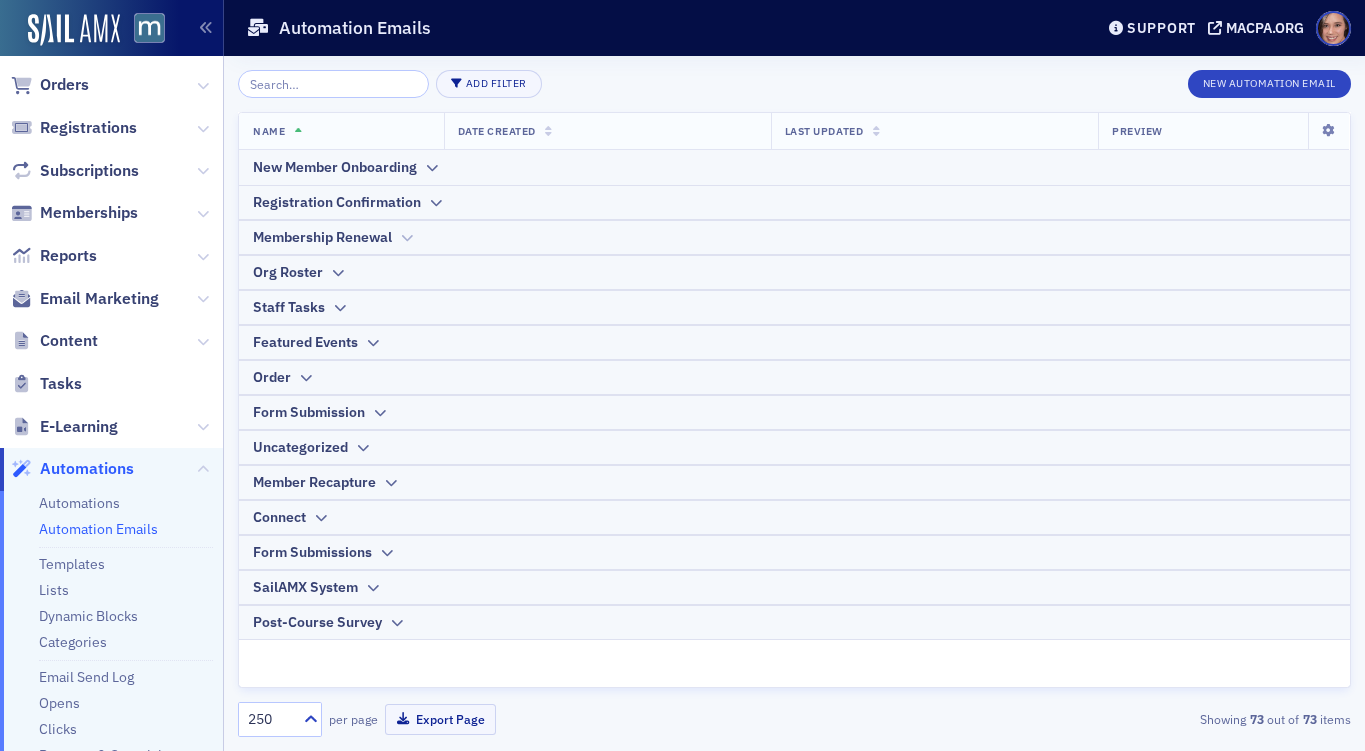 click 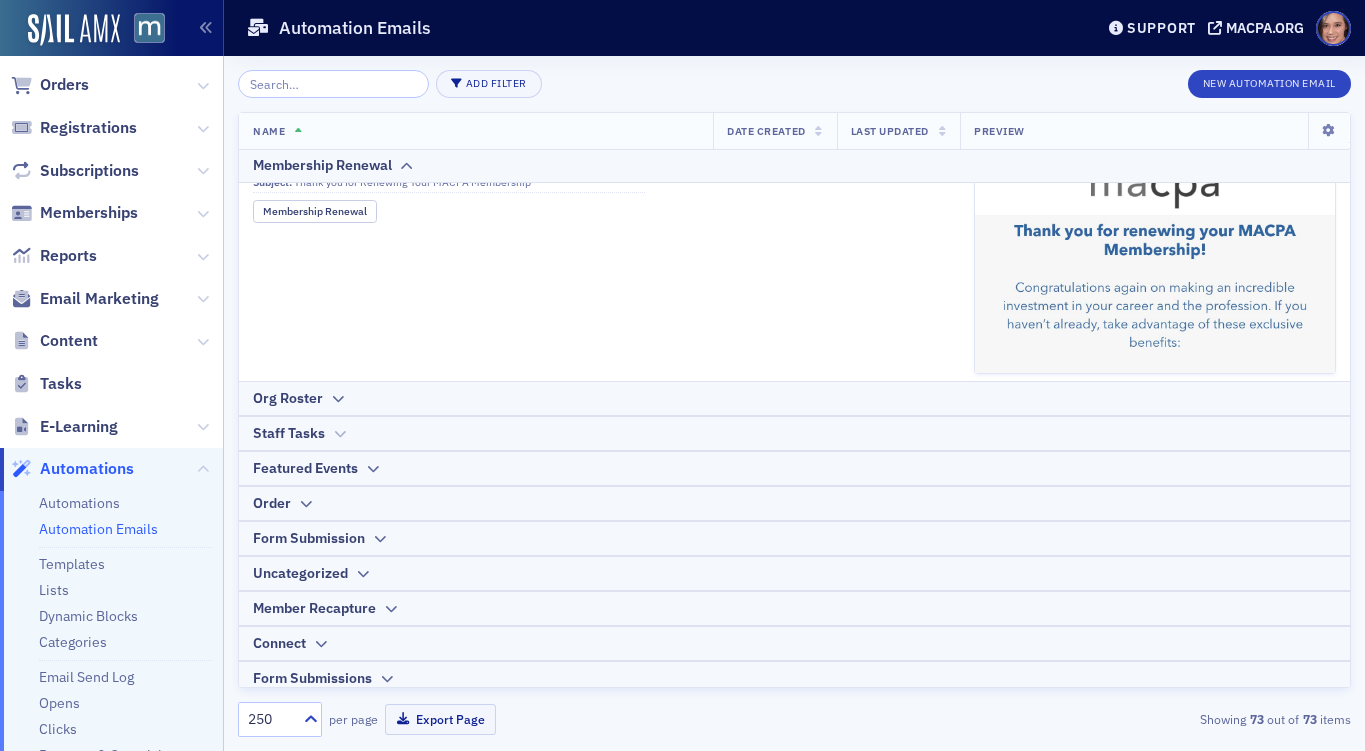 scroll, scrollTop: 2104, scrollLeft: 0, axis: vertical 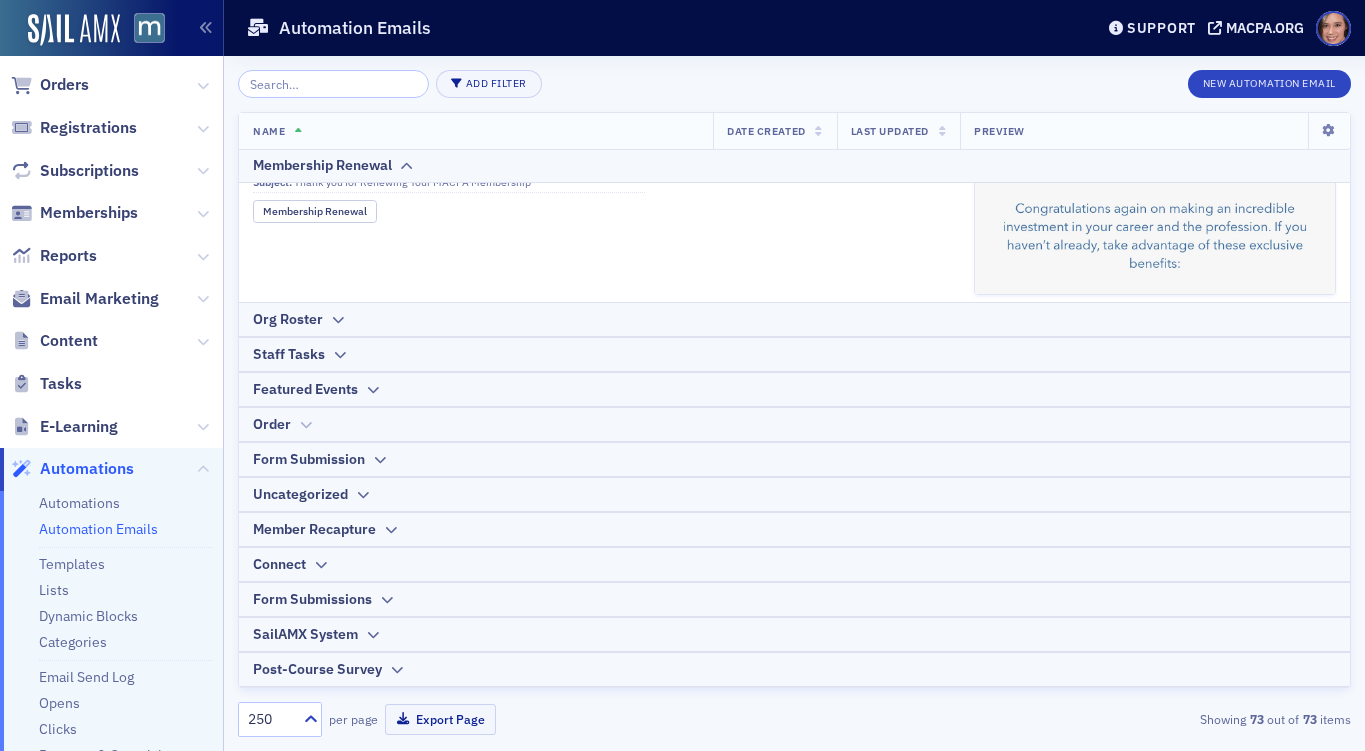 click on "Order" 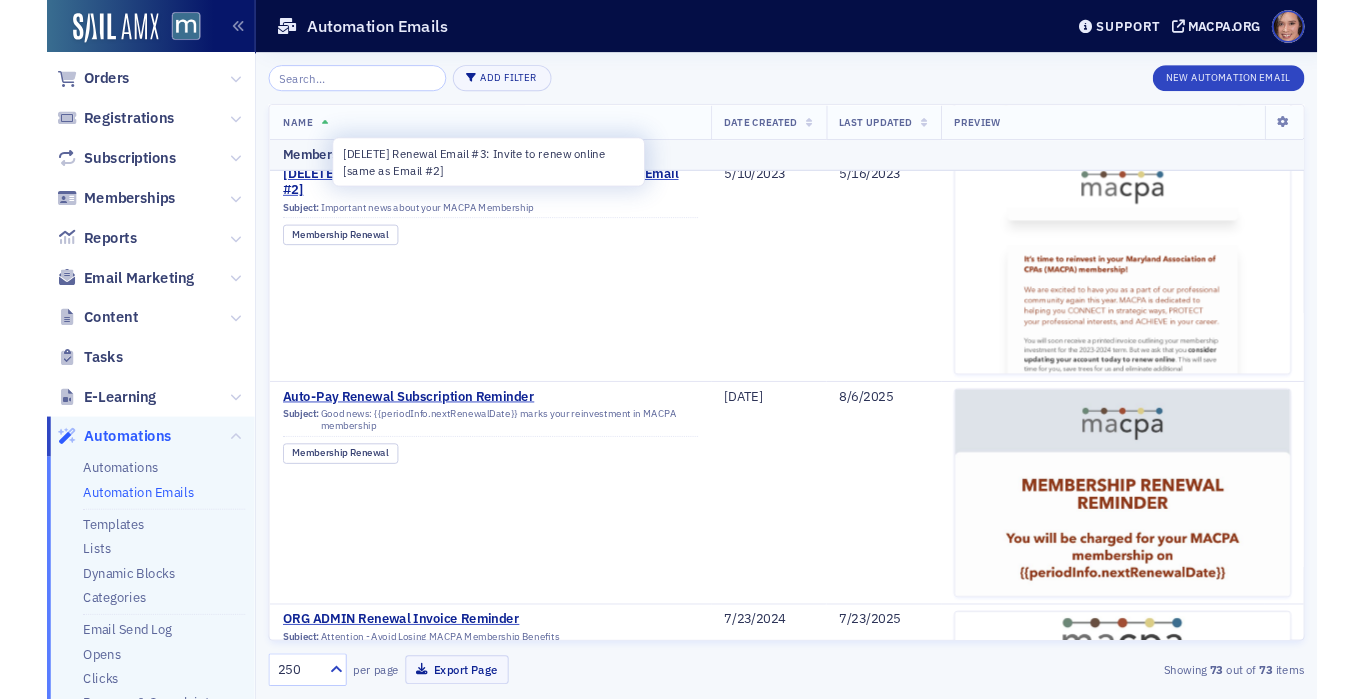 scroll, scrollTop: 0, scrollLeft: 0, axis: both 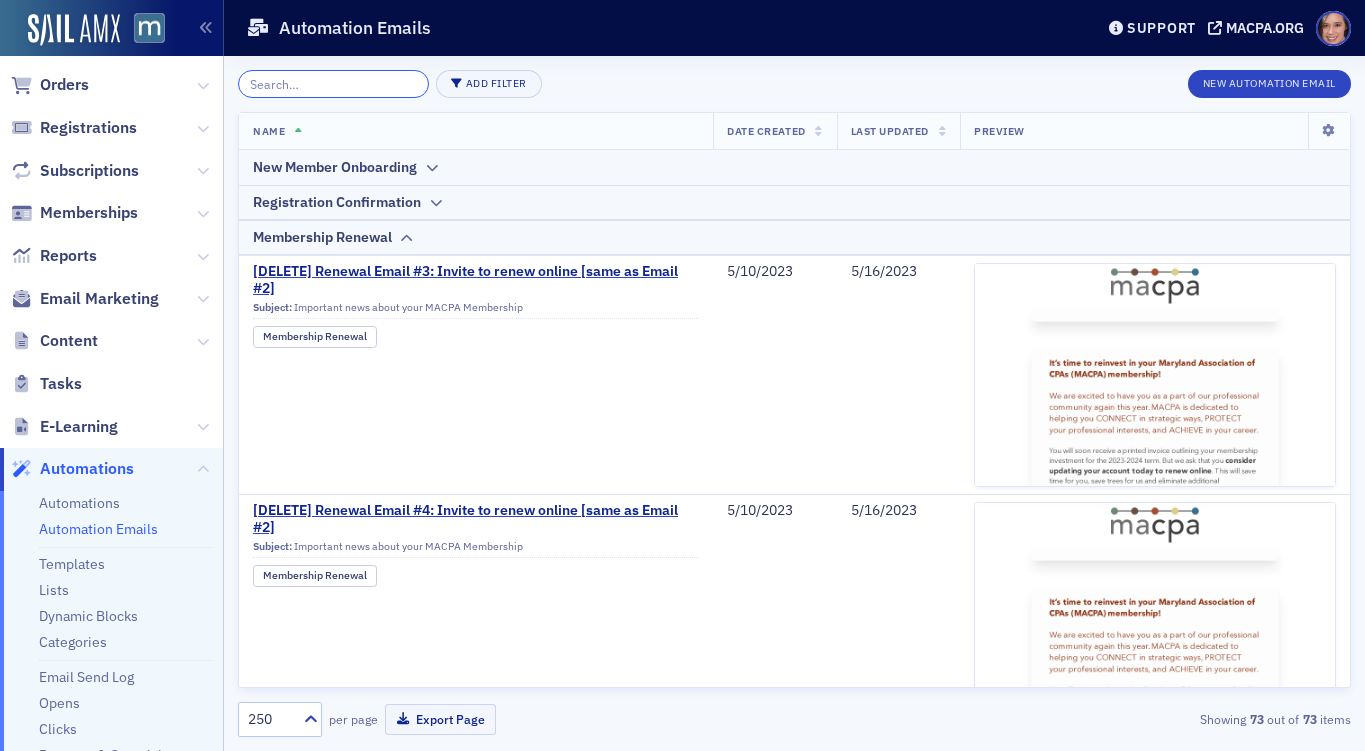 click 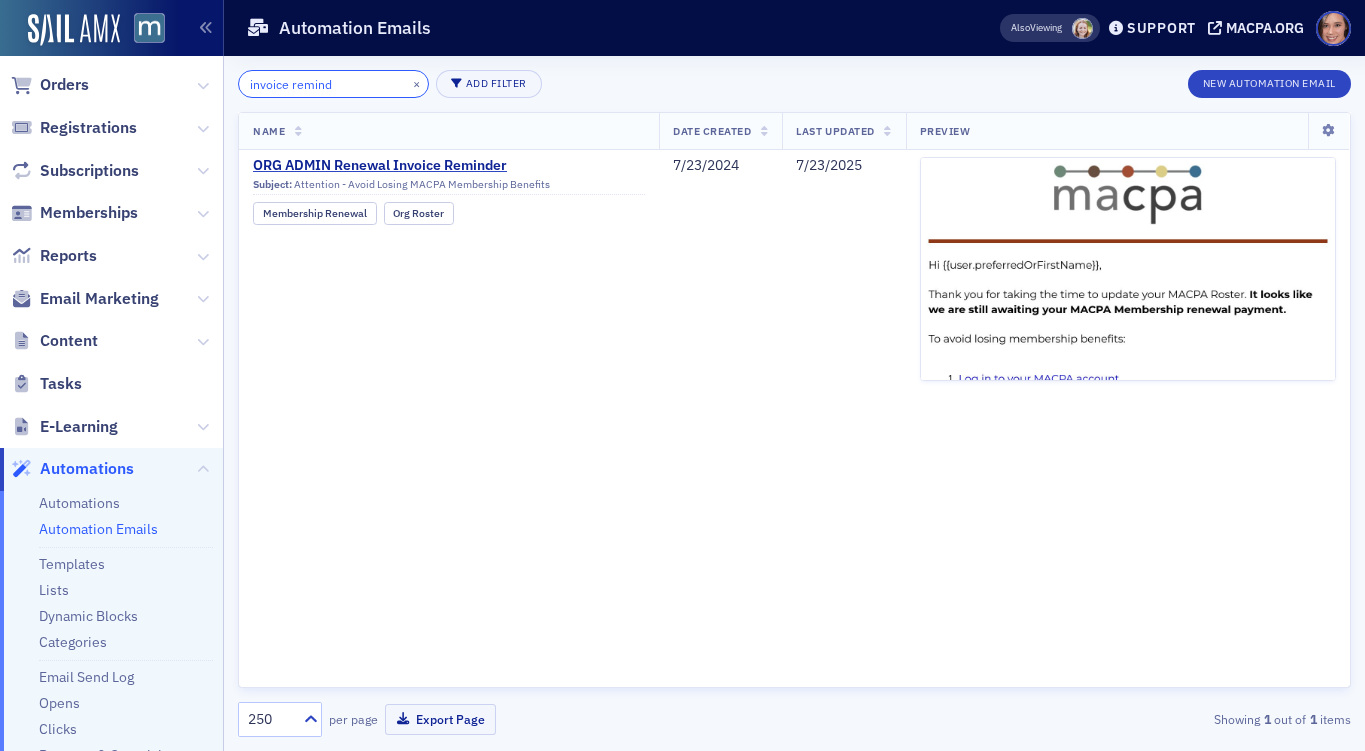 type on "invoice remind" 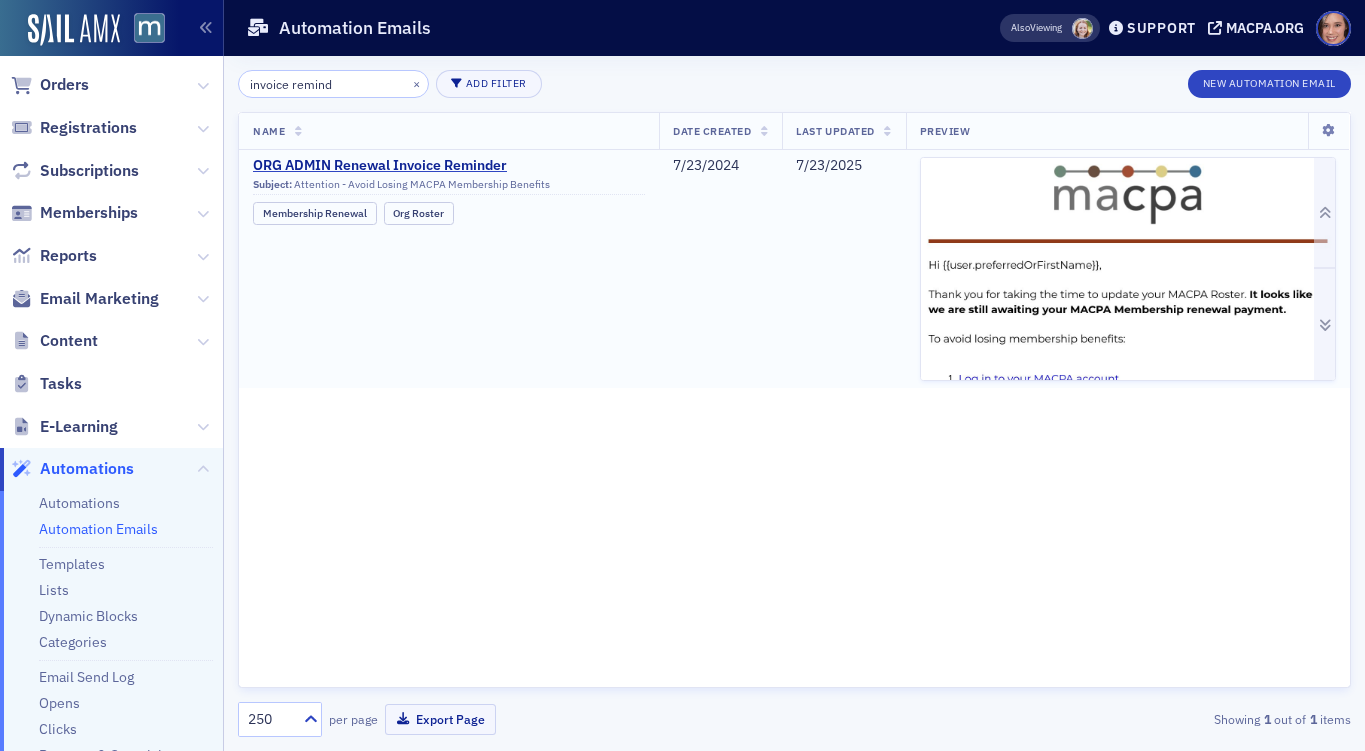 click 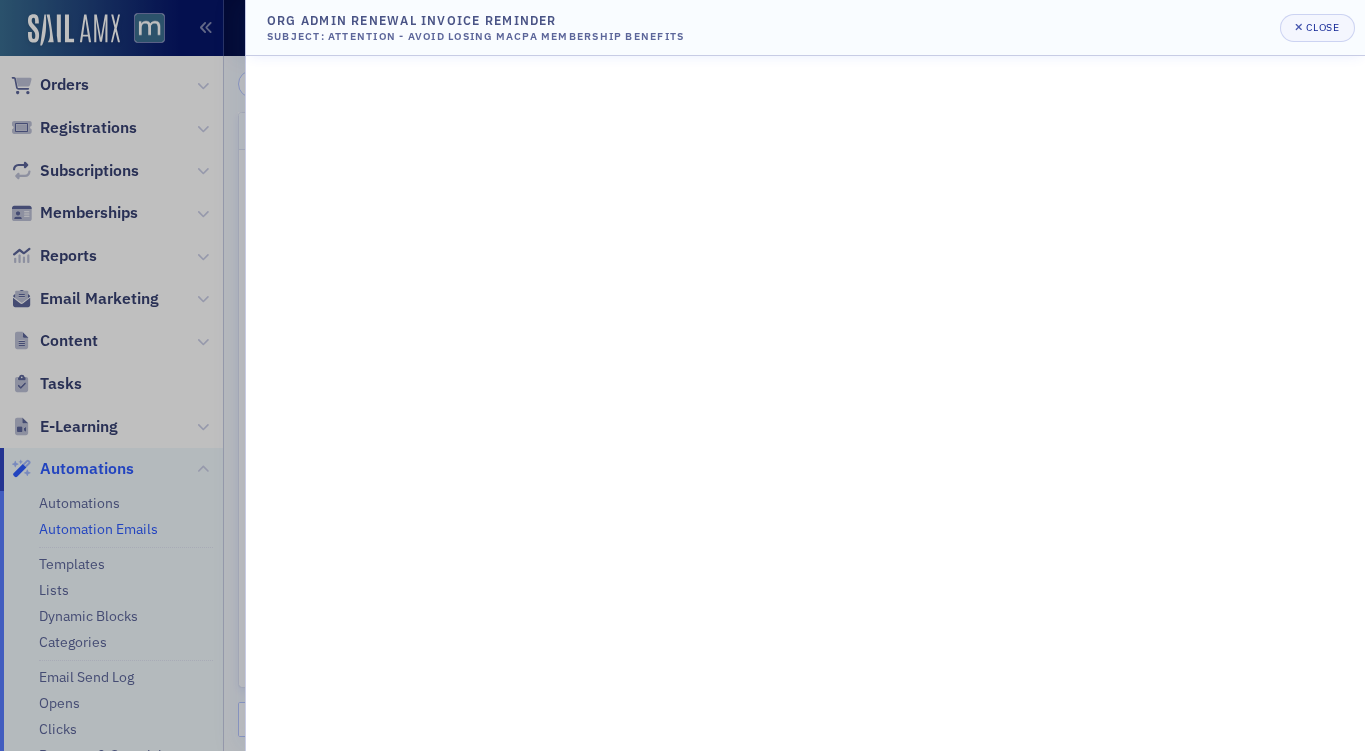click on "ORG ADMIN Renewal Invoice Reminder Subject: Attention - Avoid Losing MACPA Membership Benefits Close" at bounding box center (805, 28) 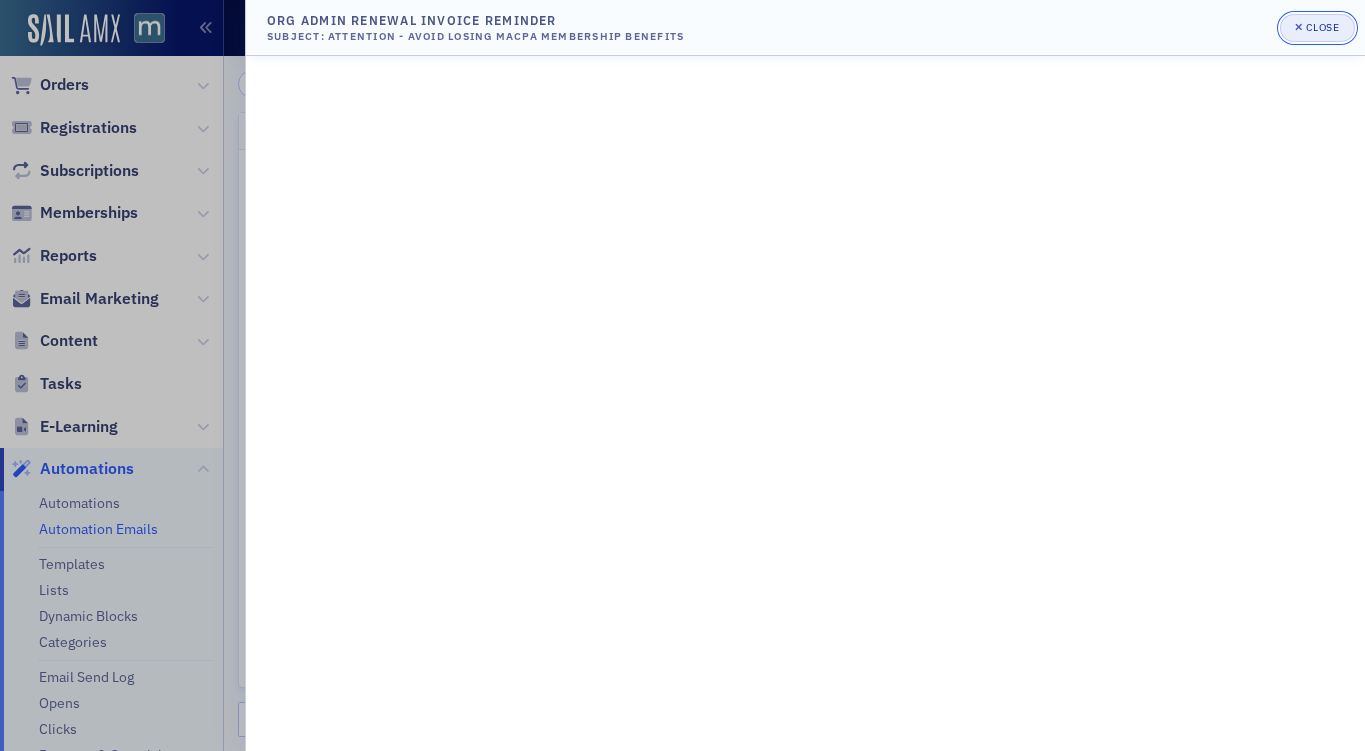 click on "Close" at bounding box center (1317, 28) 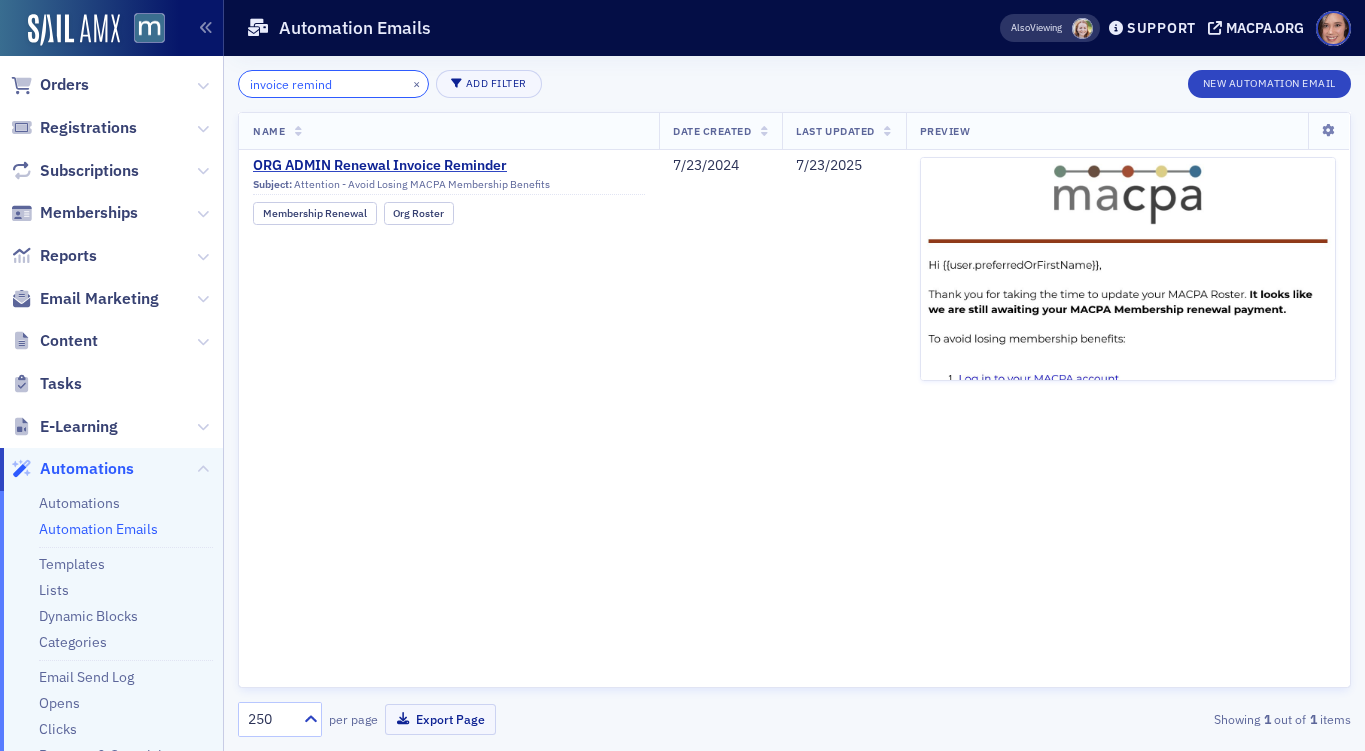 click on "invoice remind" 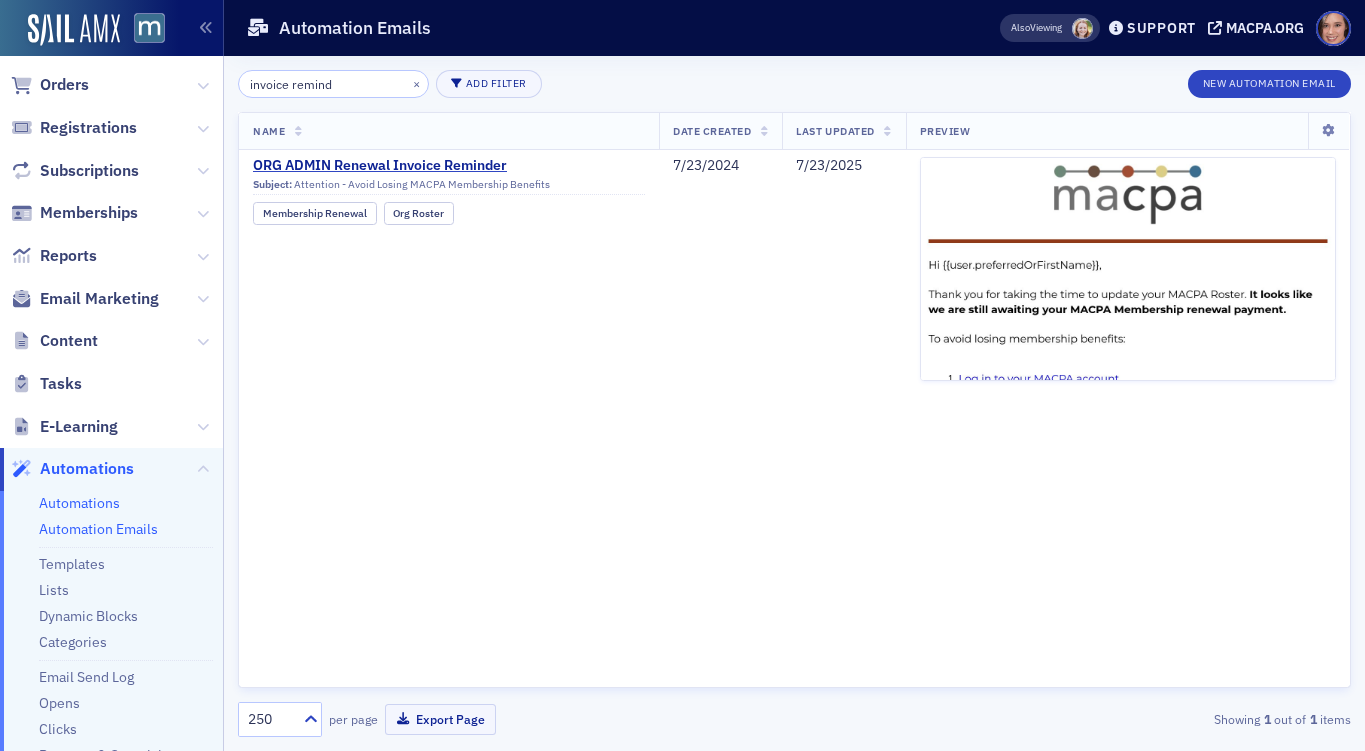 click on "Automations" 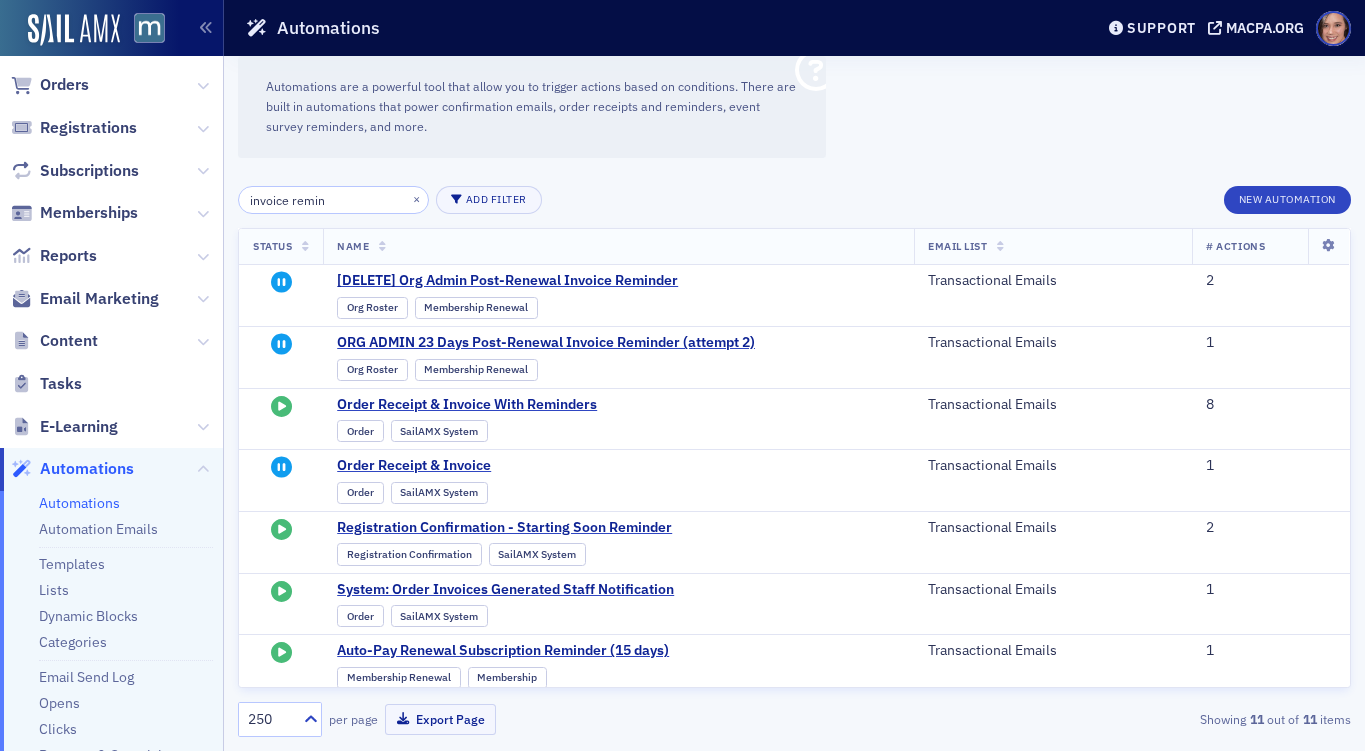 type on "invoice remin" 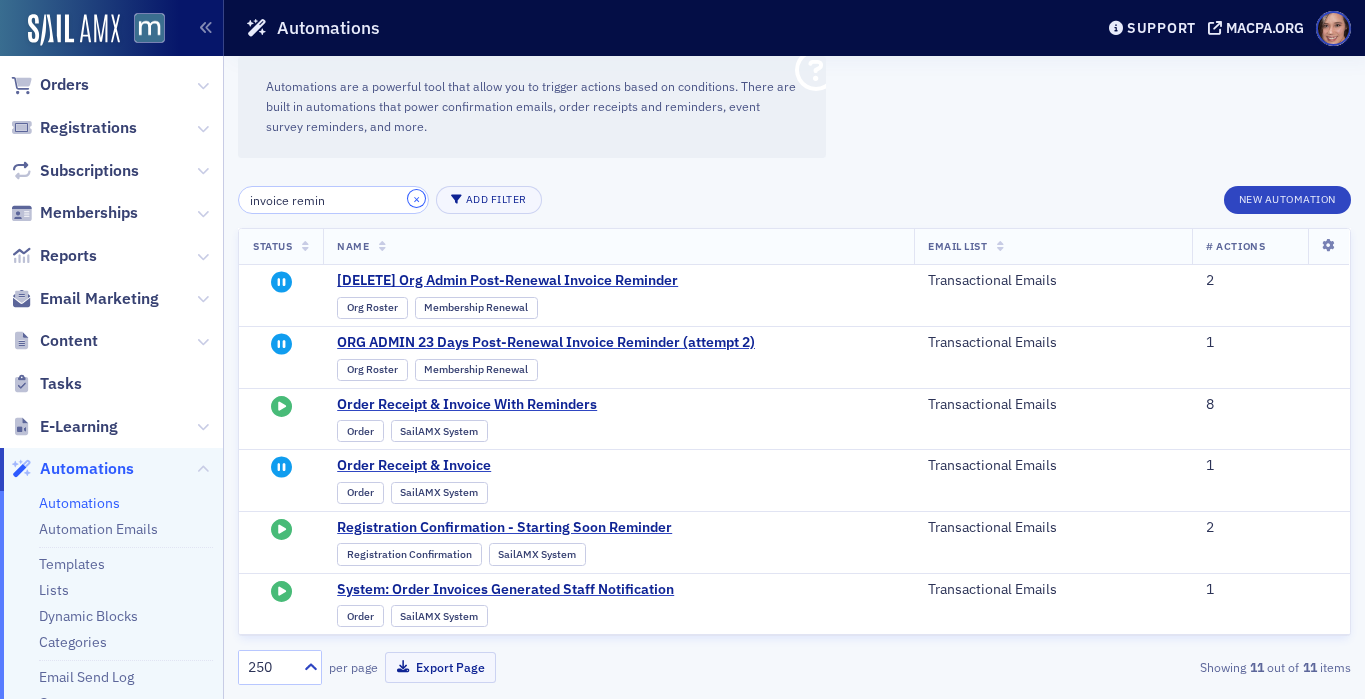 click on "×" 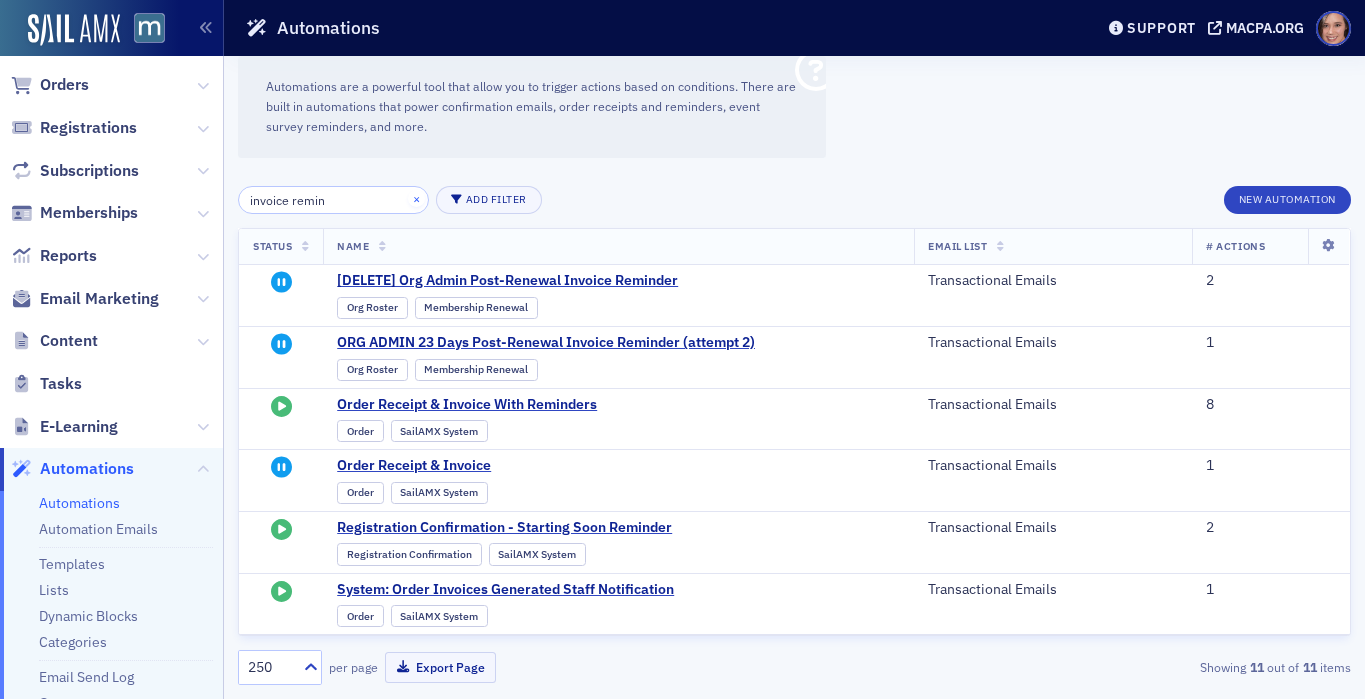 type 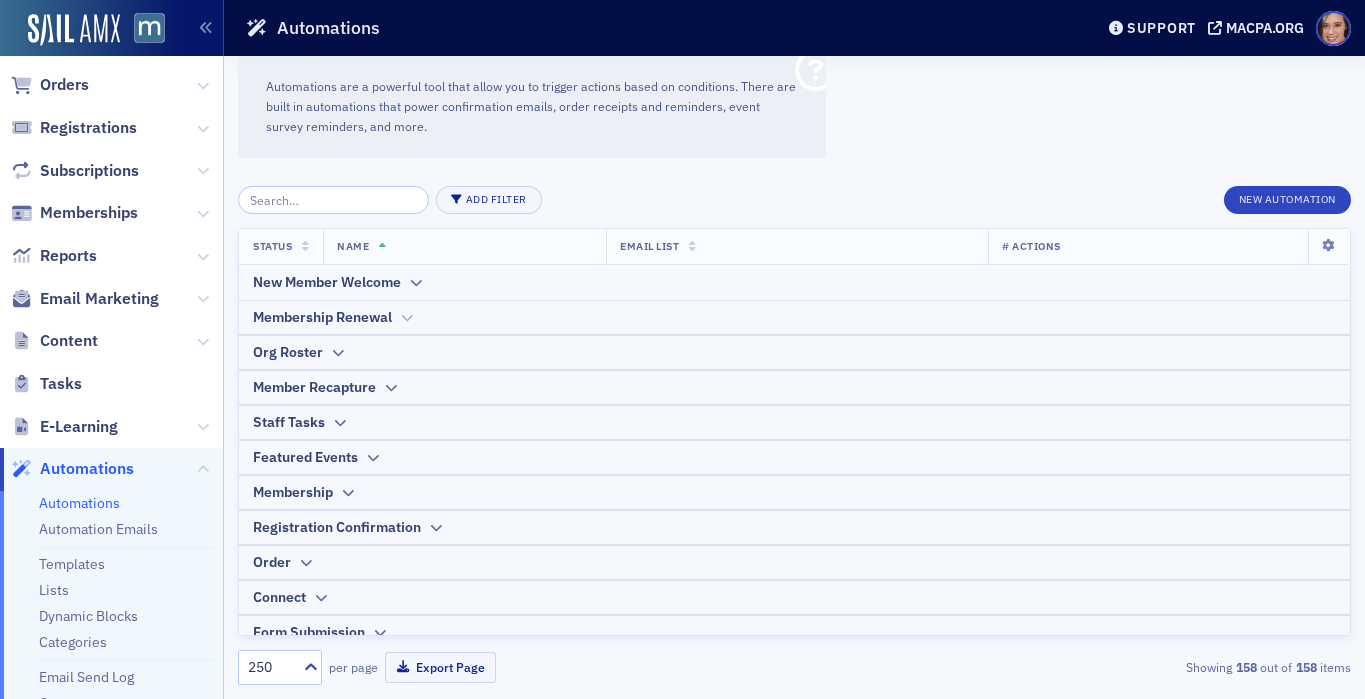 click 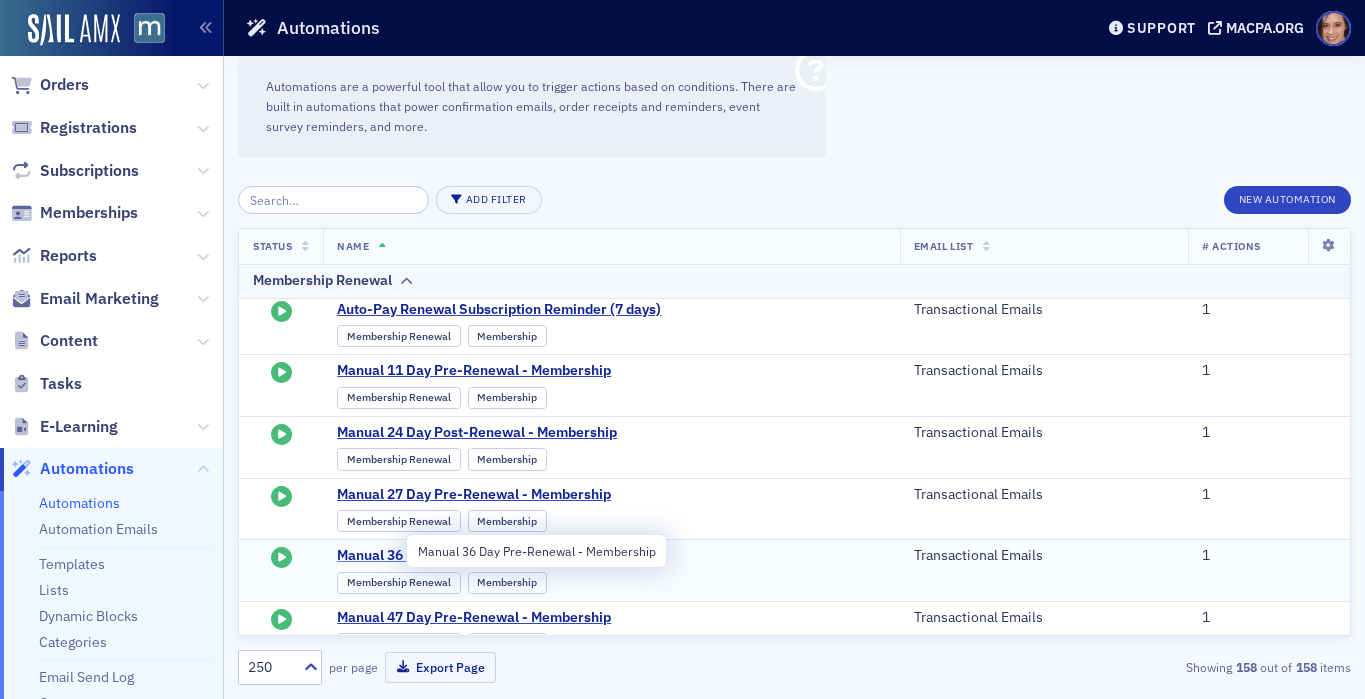 scroll, scrollTop: 0, scrollLeft: 0, axis: both 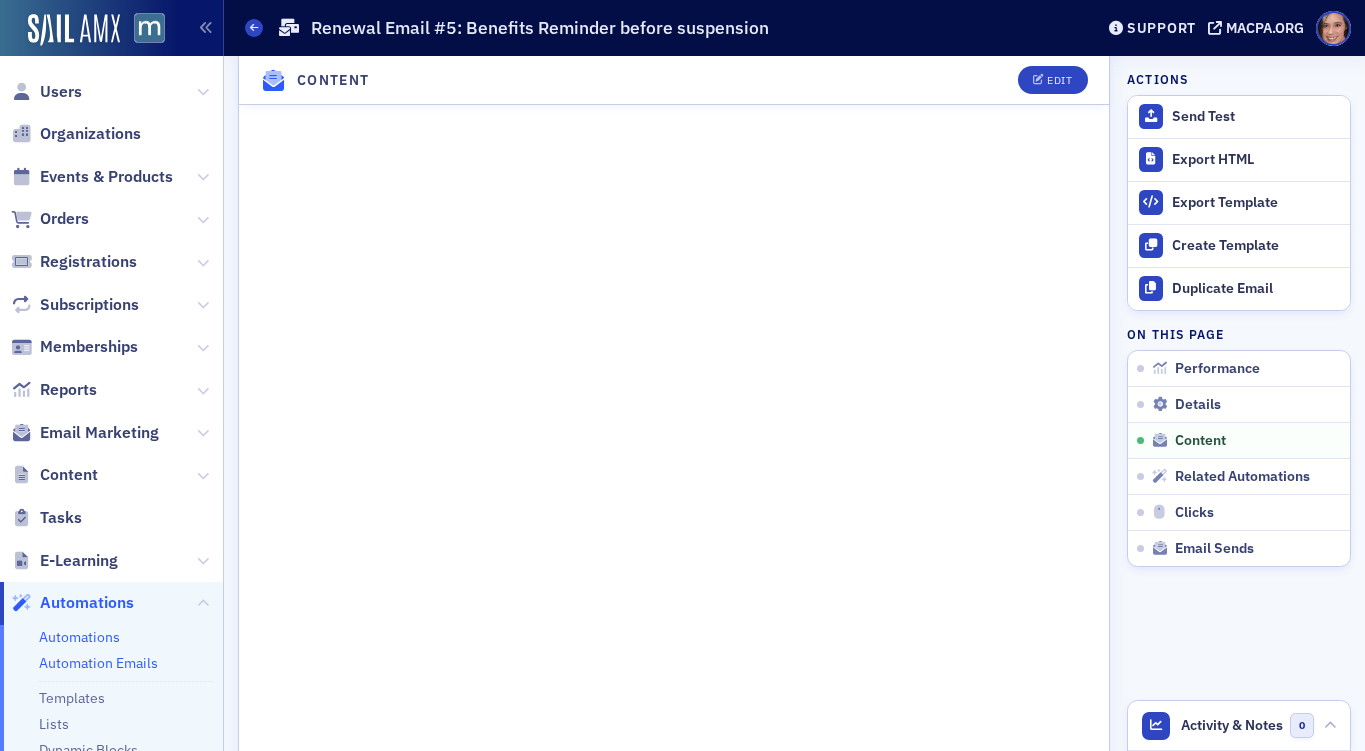 click on "Automations" 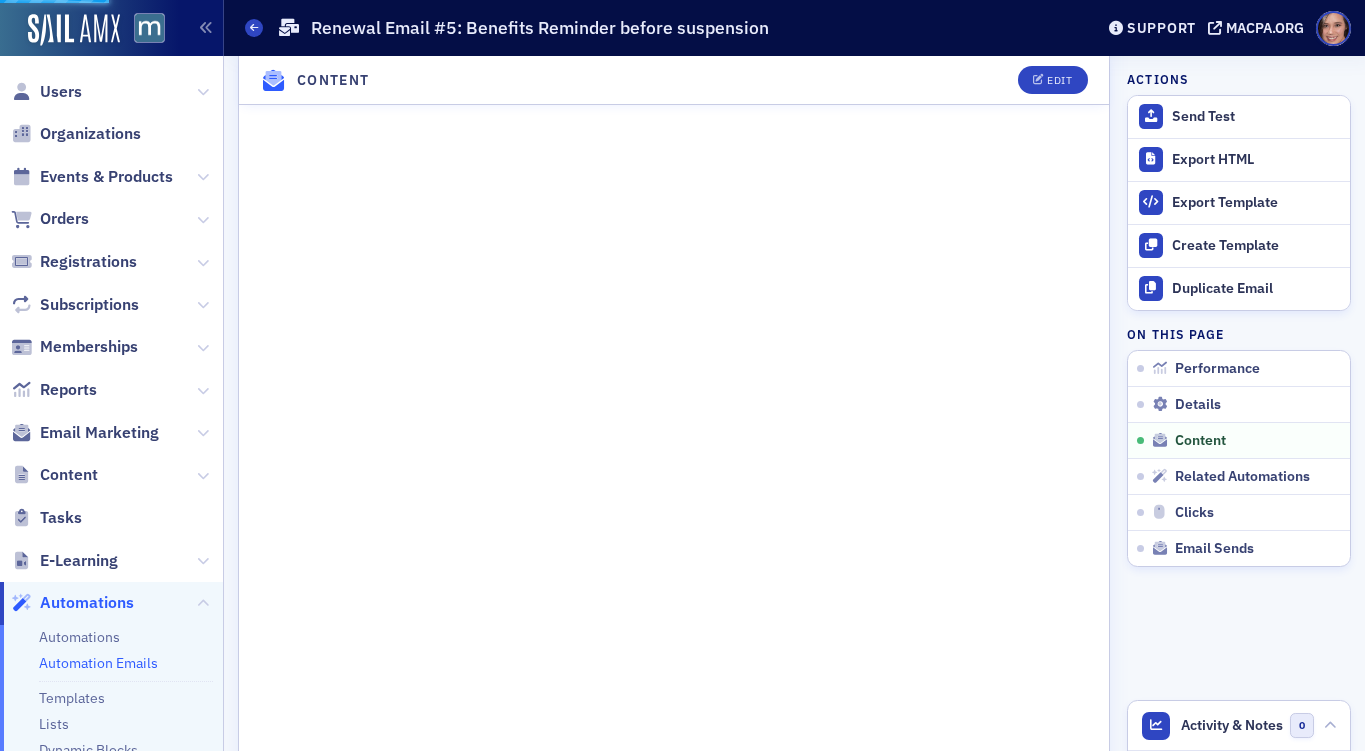 scroll, scrollTop: 0, scrollLeft: 0, axis: both 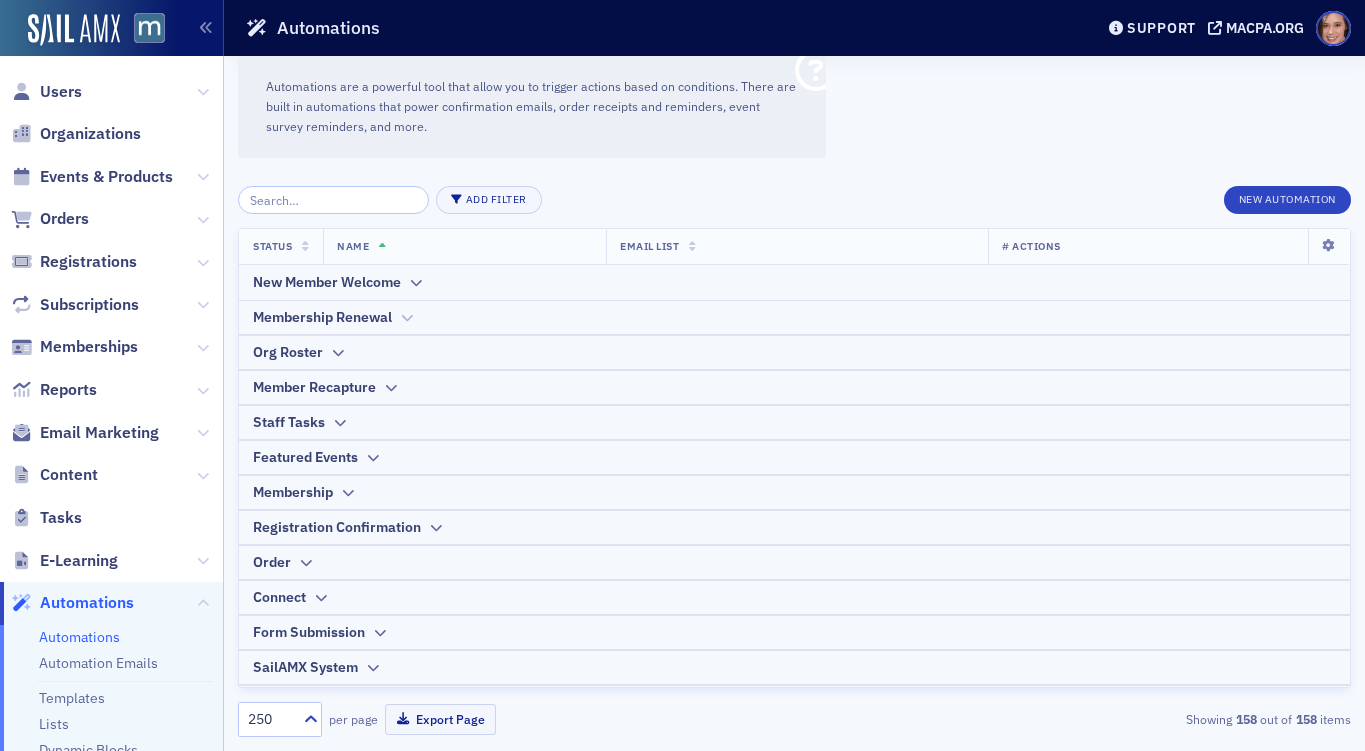 click 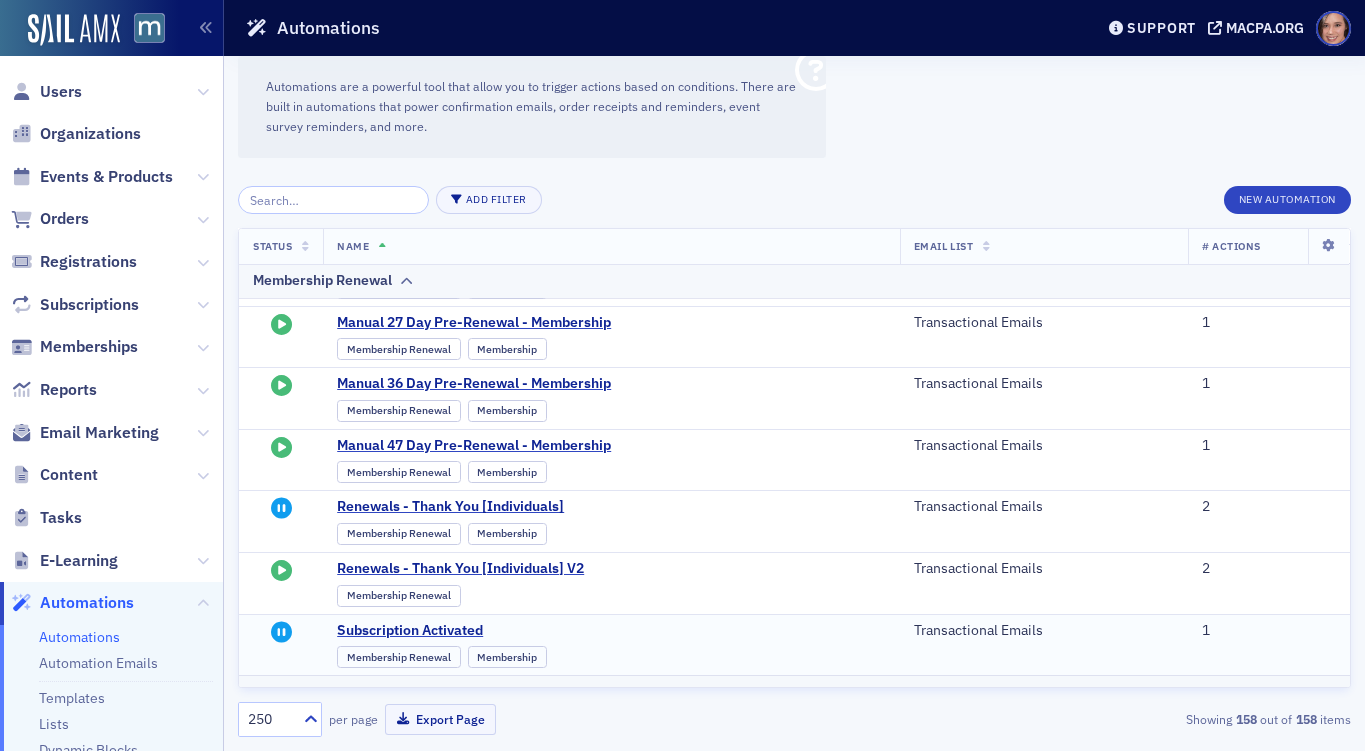 scroll, scrollTop: 340, scrollLeft: 0, axis: vertical 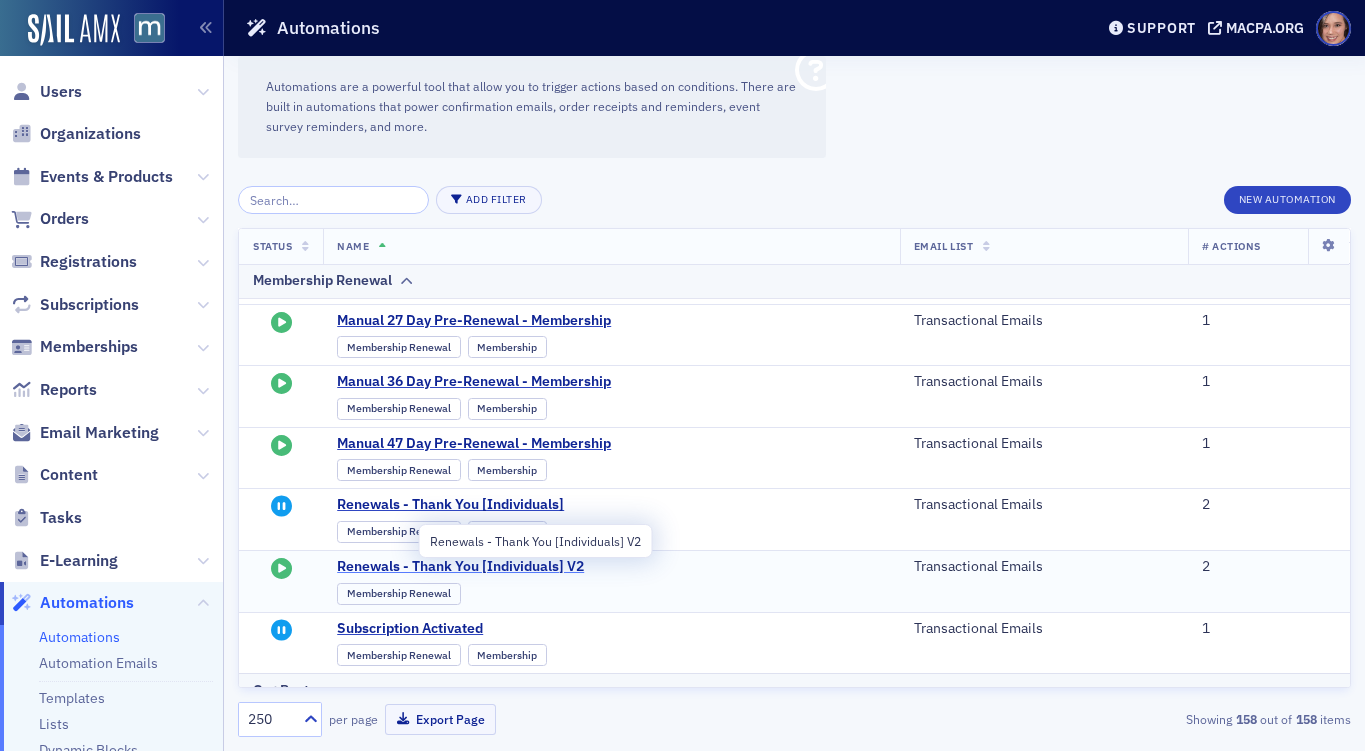 click on "Renewals - Thank You [Individuals] V2" 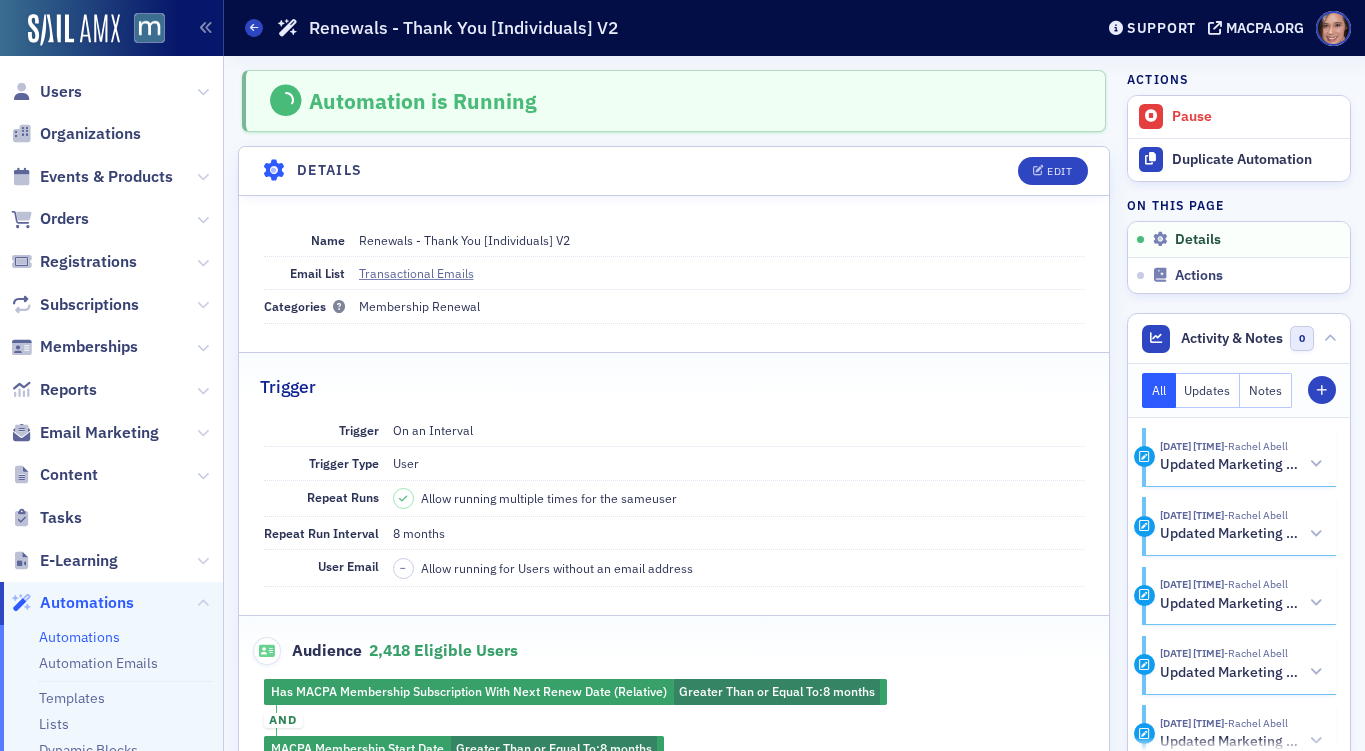 scroll, scrollTop: 0, scrollLeft: 0, axis: both 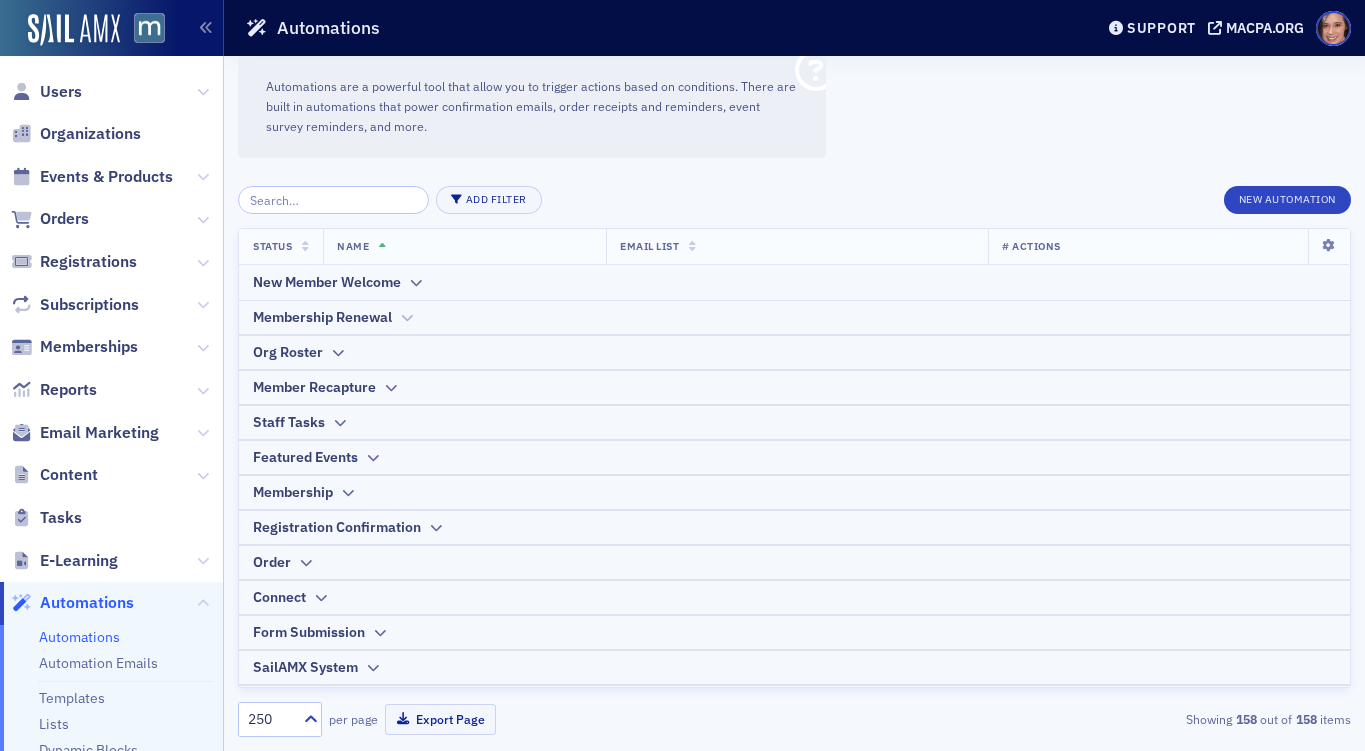 click 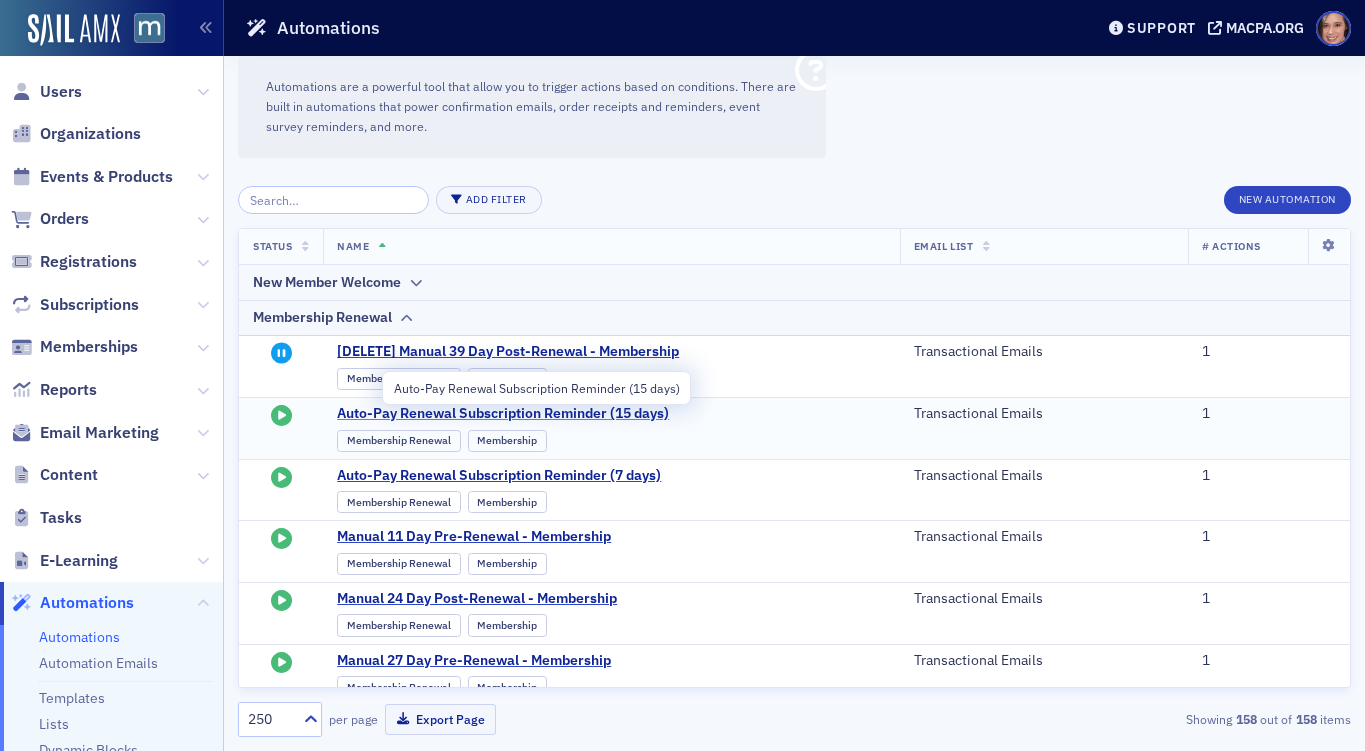 click on "Auto-Pay Renewal Subscription Reminder (15 days)" 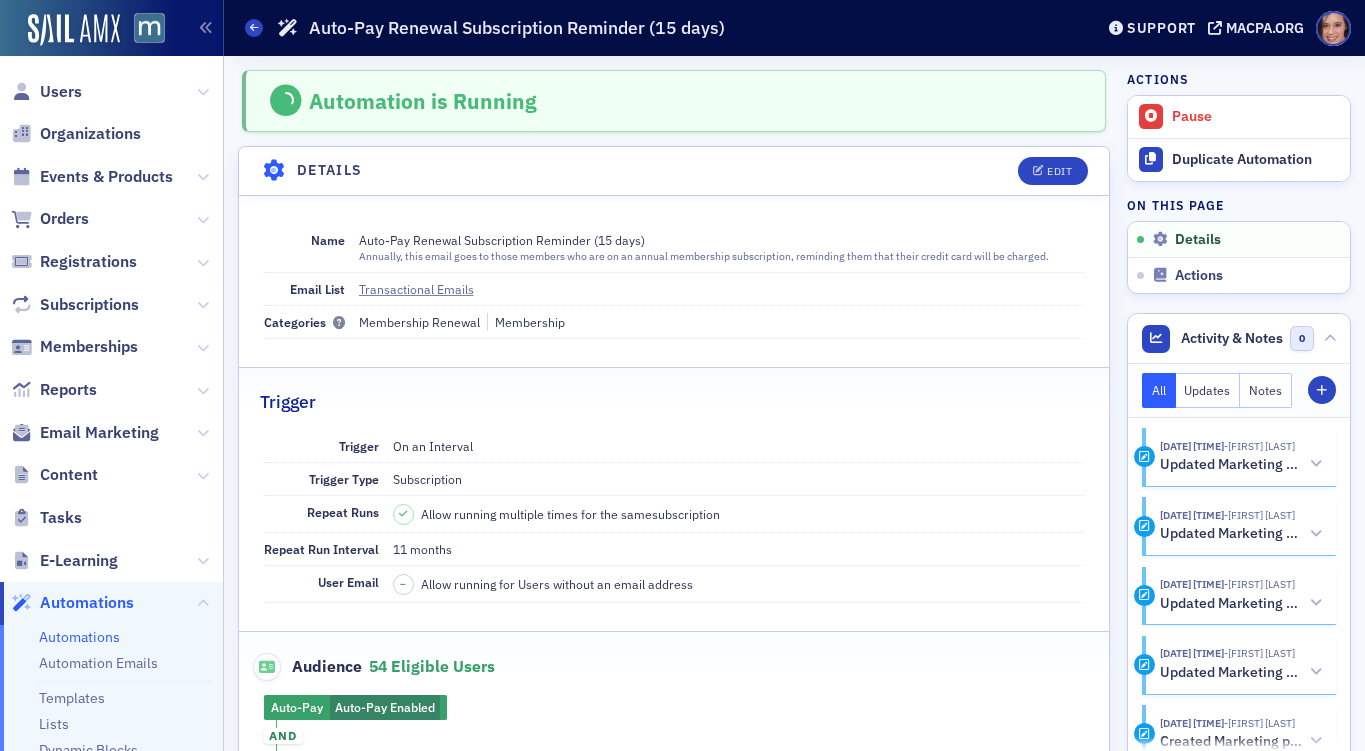 scroll, scrollTop: 0, scrollLeft: 0, axis: both 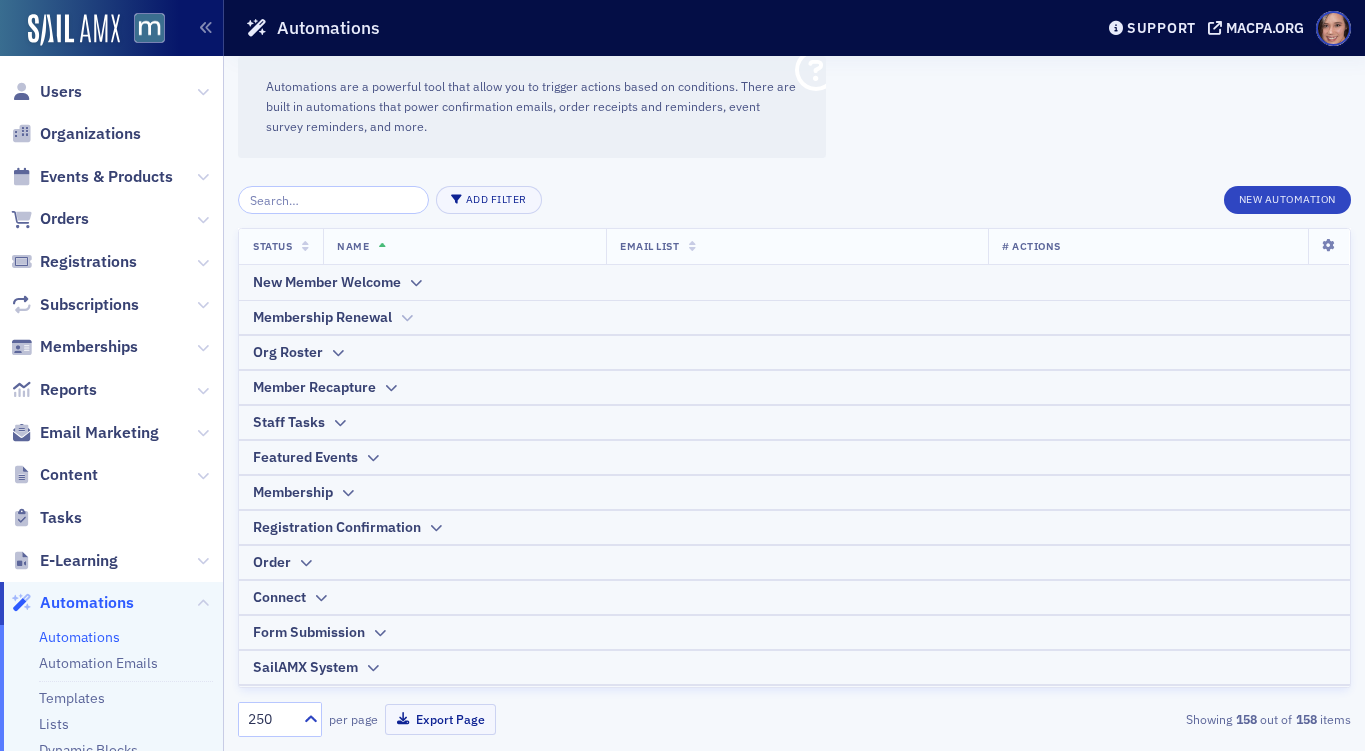 click on "Membership Renewal" 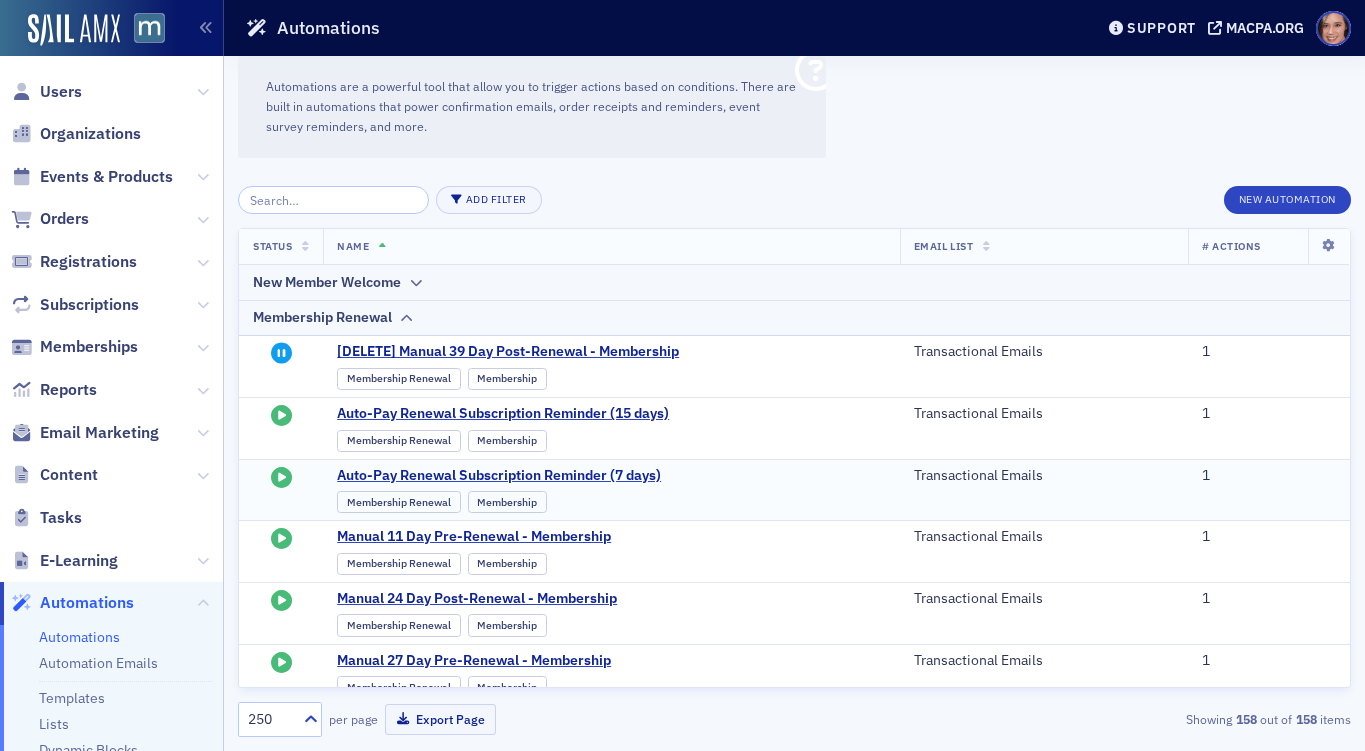 click on "Membership Renewal Membership" 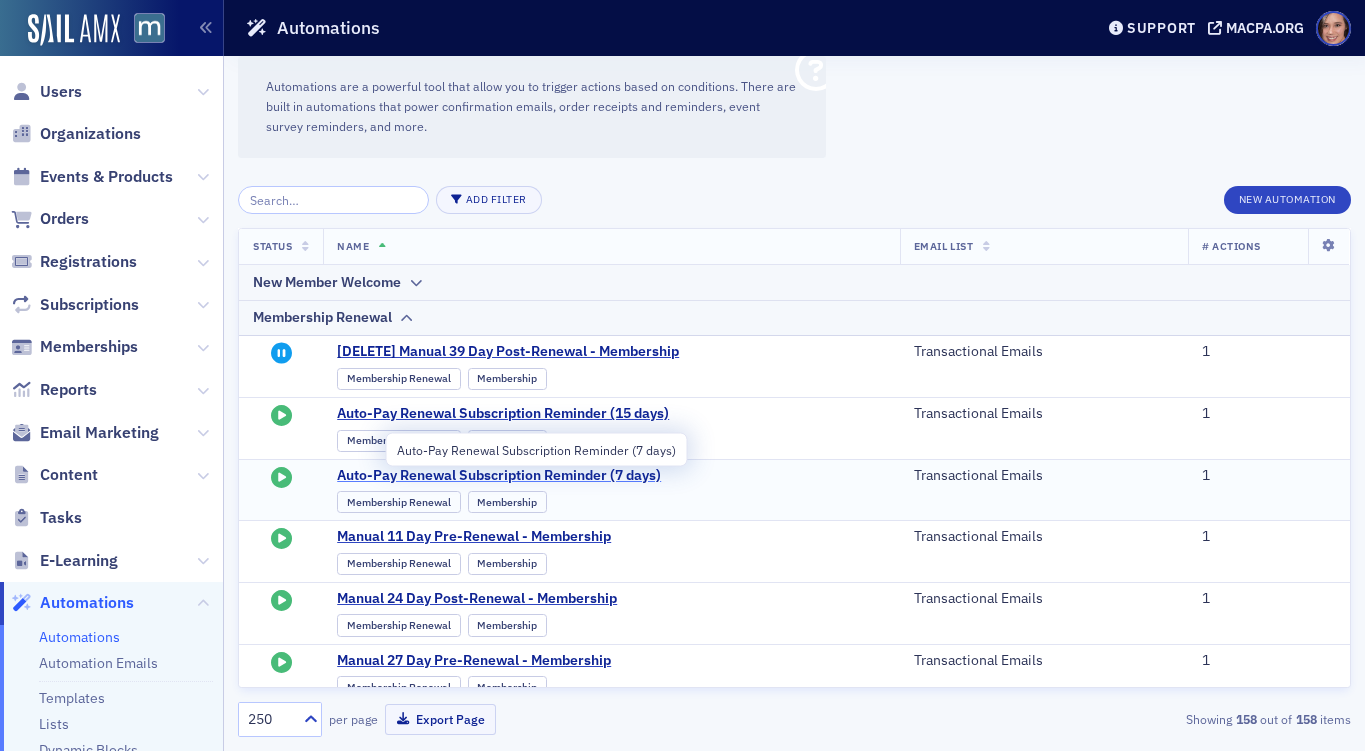 click on "Auto-Pay Renewal Subscription Reminder (7 days)" 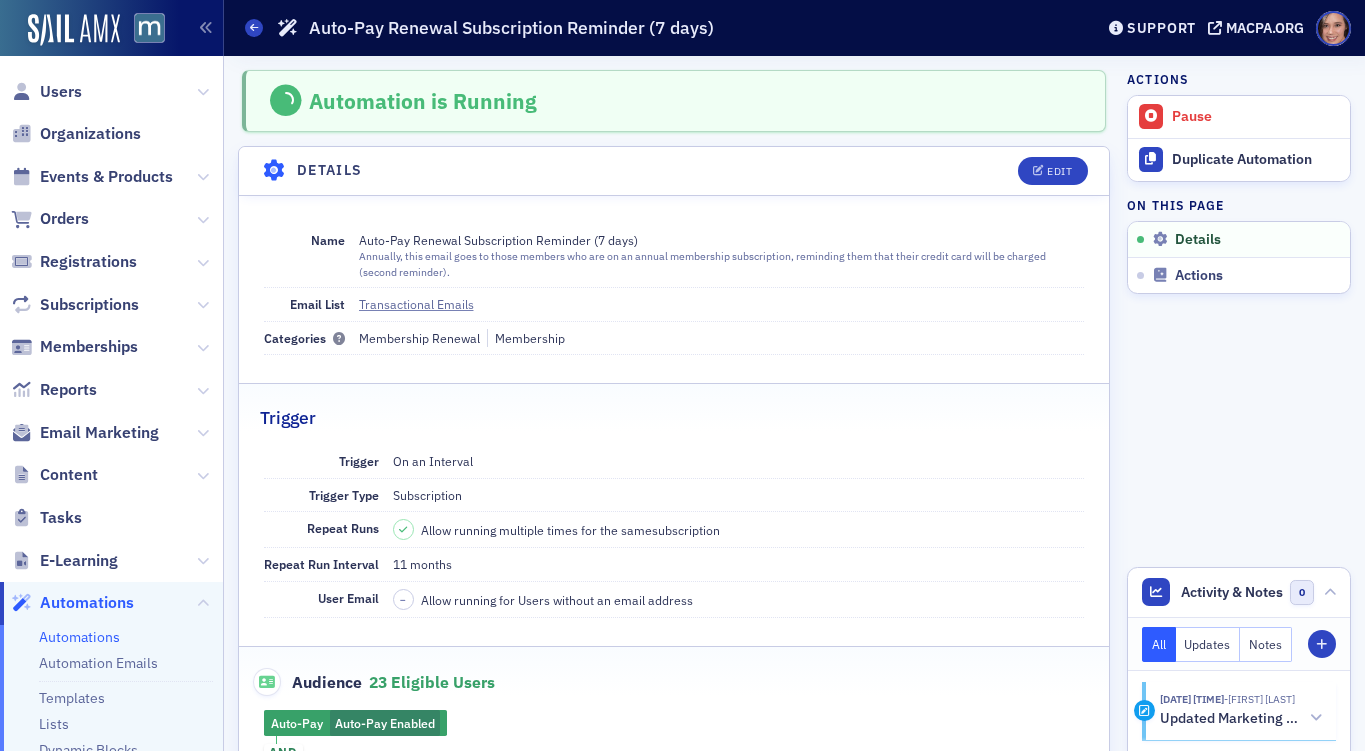 scroll, scrollTop: 0, scrollLeft: 0, axis: both 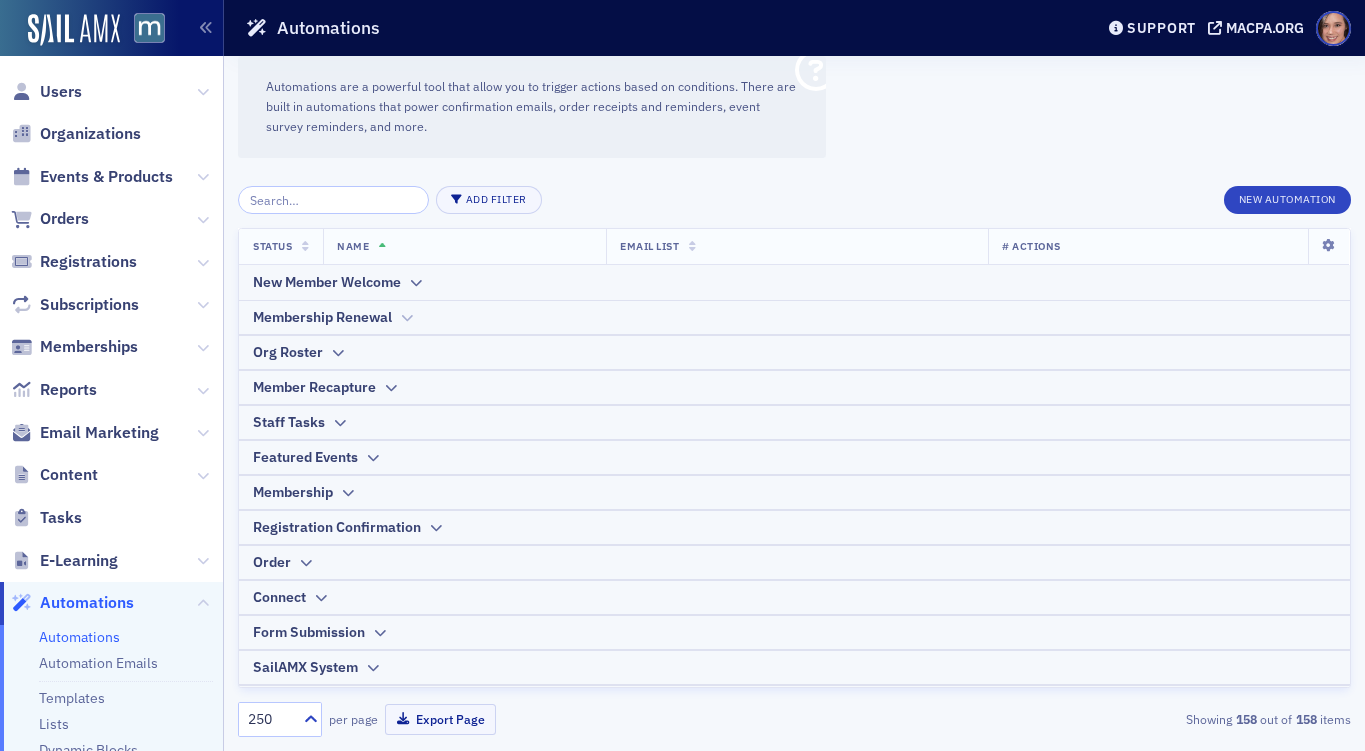 click on "Membership Renewal" 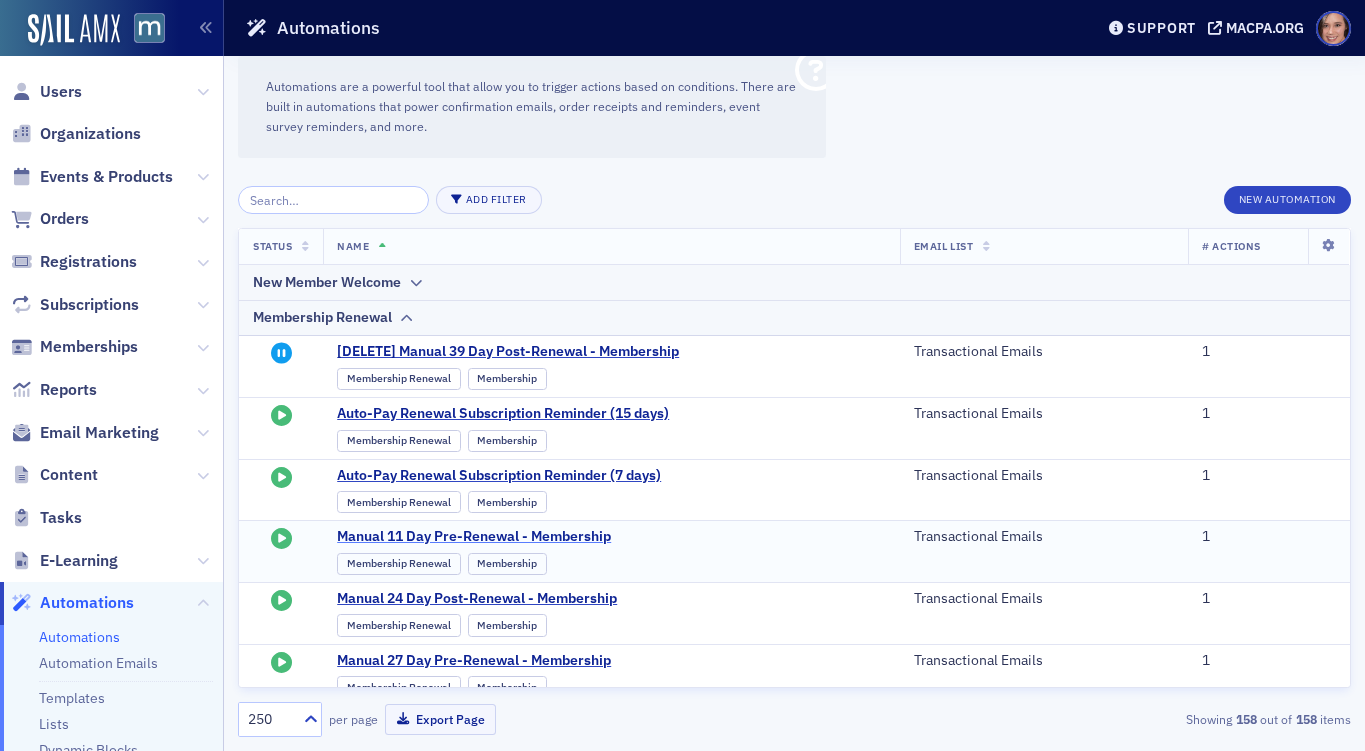 click on "Manual 11 Day Pre-Renewal - Membership" 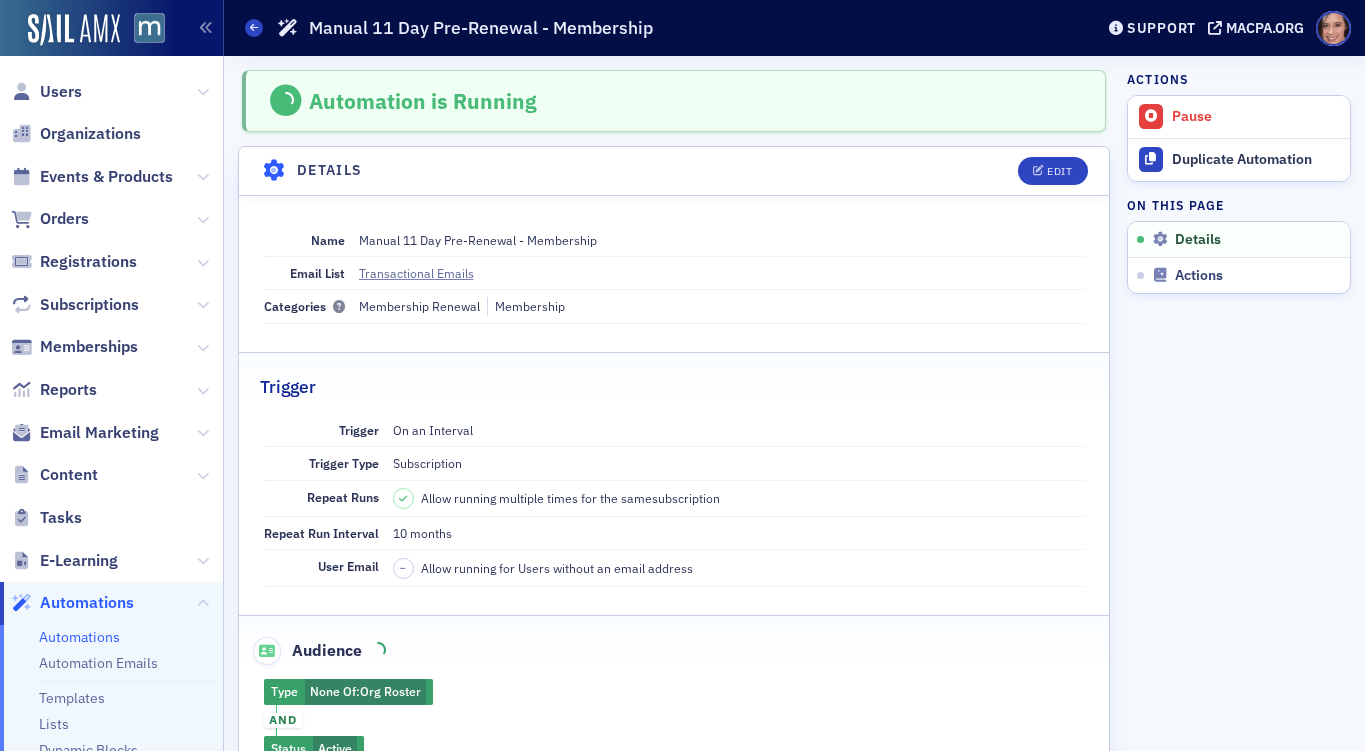 scroll, scrollTop: 0, scrollLeft: 0, axis: both 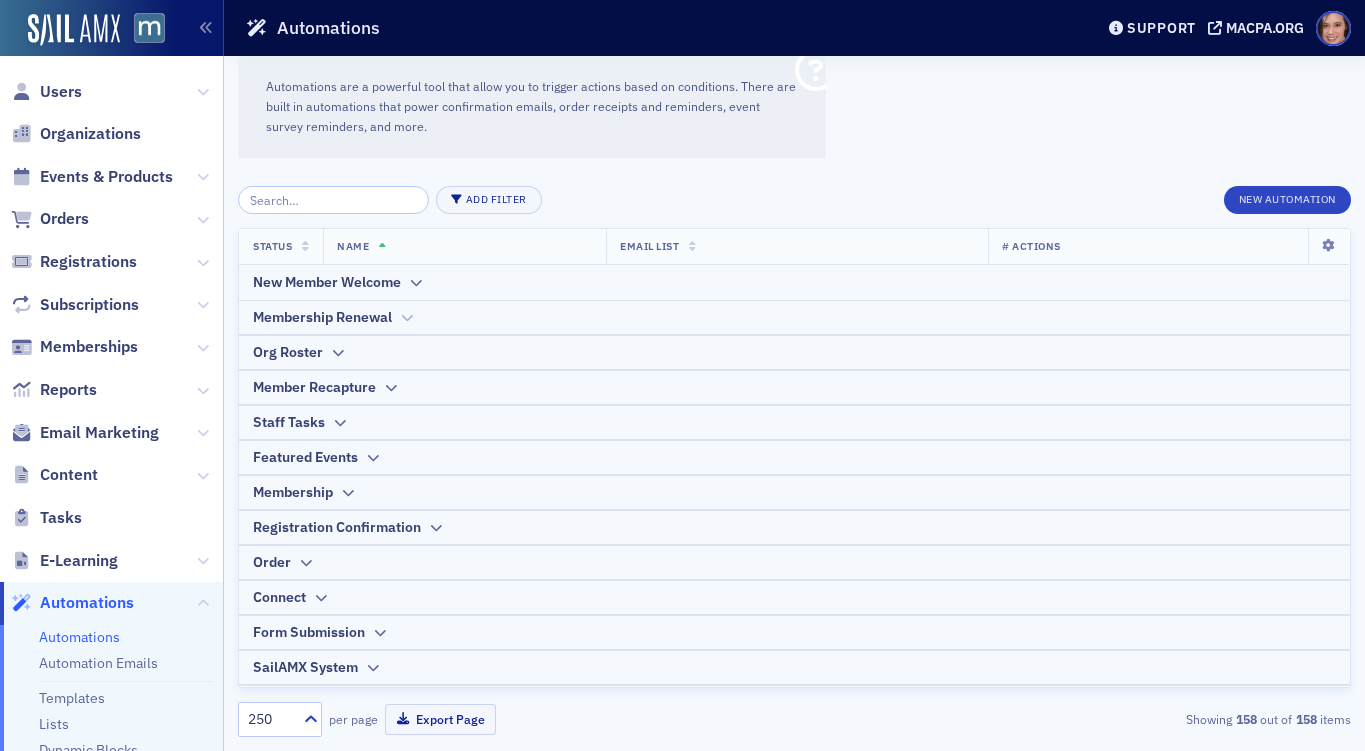 click on "Membership Renewal" 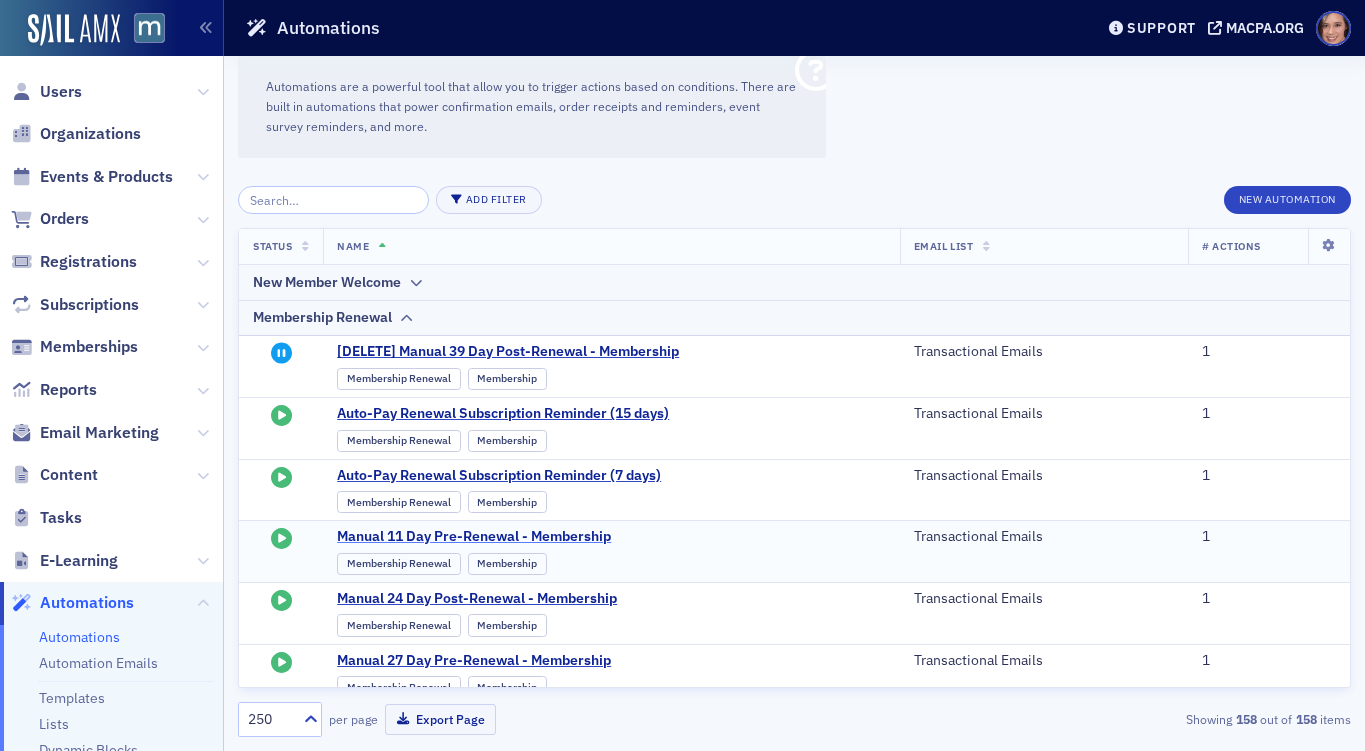click on "Manual 11 Day Pre-Renewal - Membership" 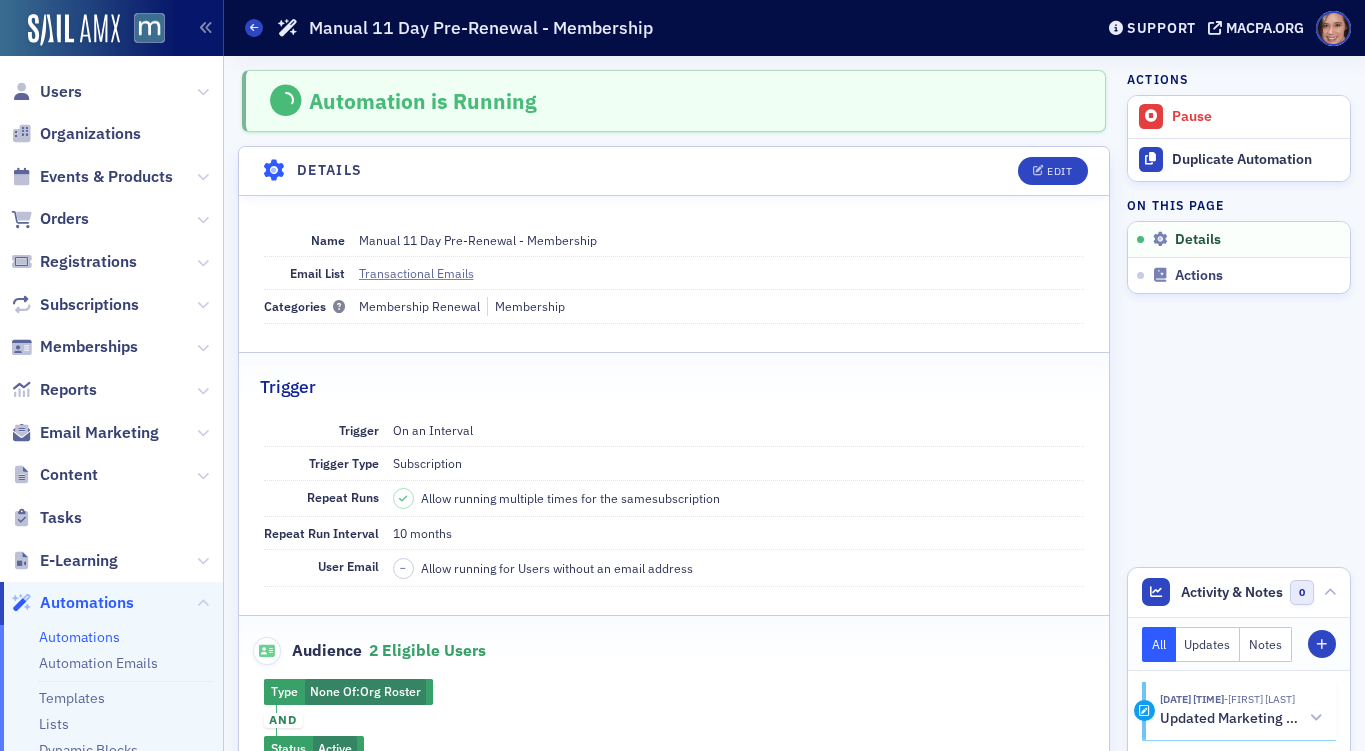 scroll, scrollTop: 0, scrollLeft: 0, axis: both 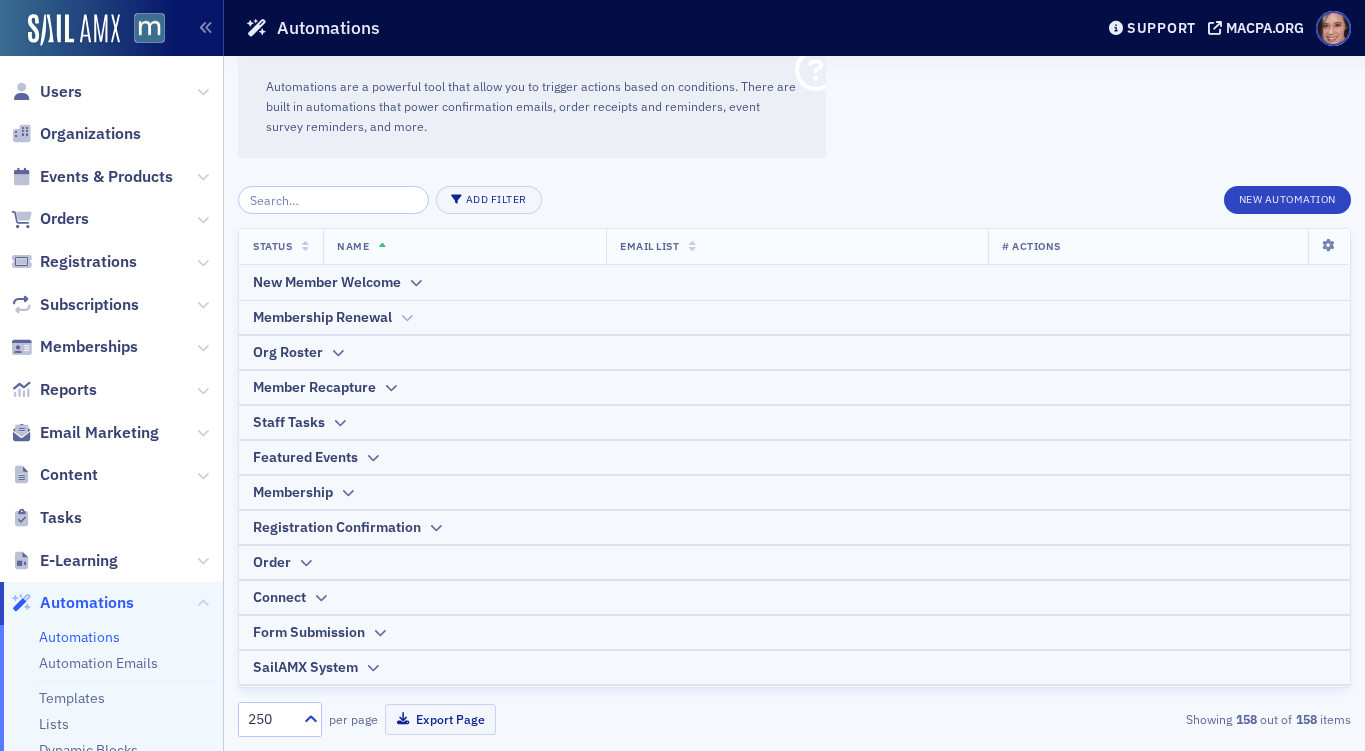 click on "Membership Renewal" 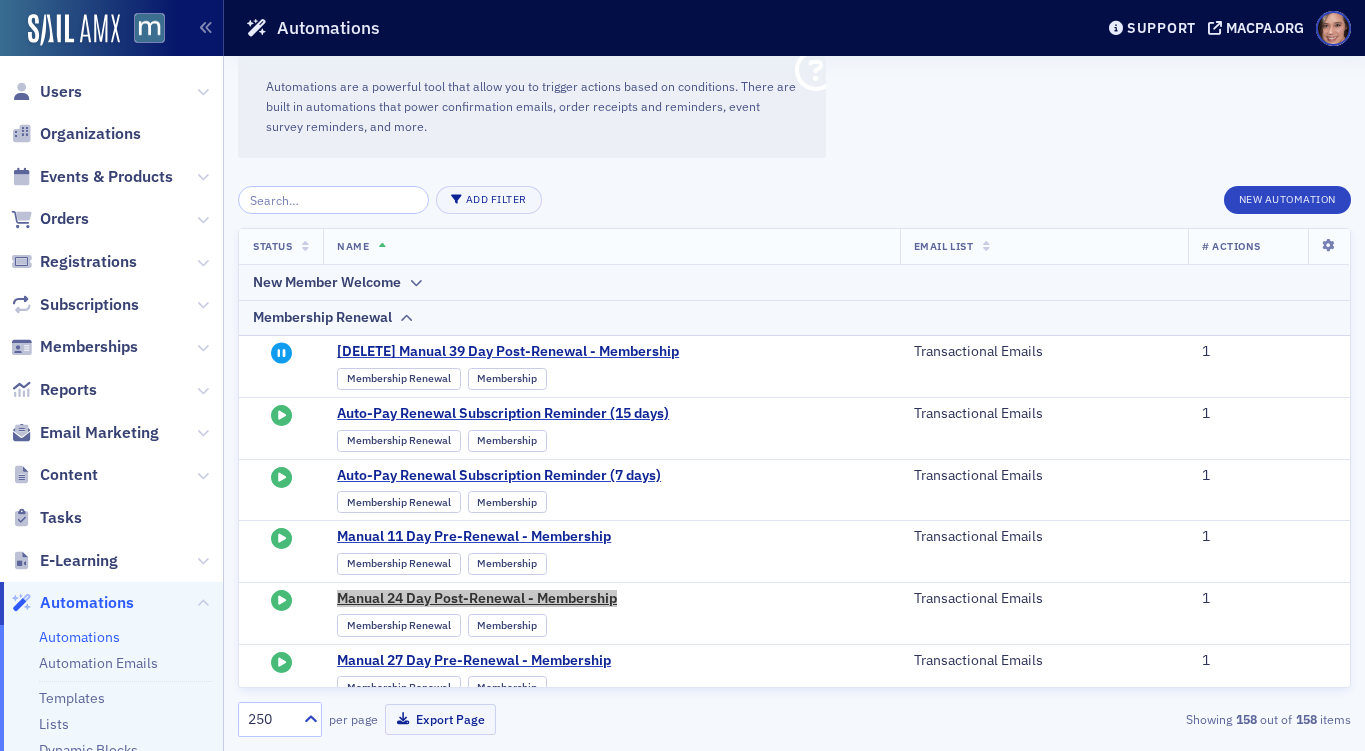 drag, startPoint x: 572, startPoint y: 602, endPoint x: 914, endPoint y: 1, distance: 691.49475 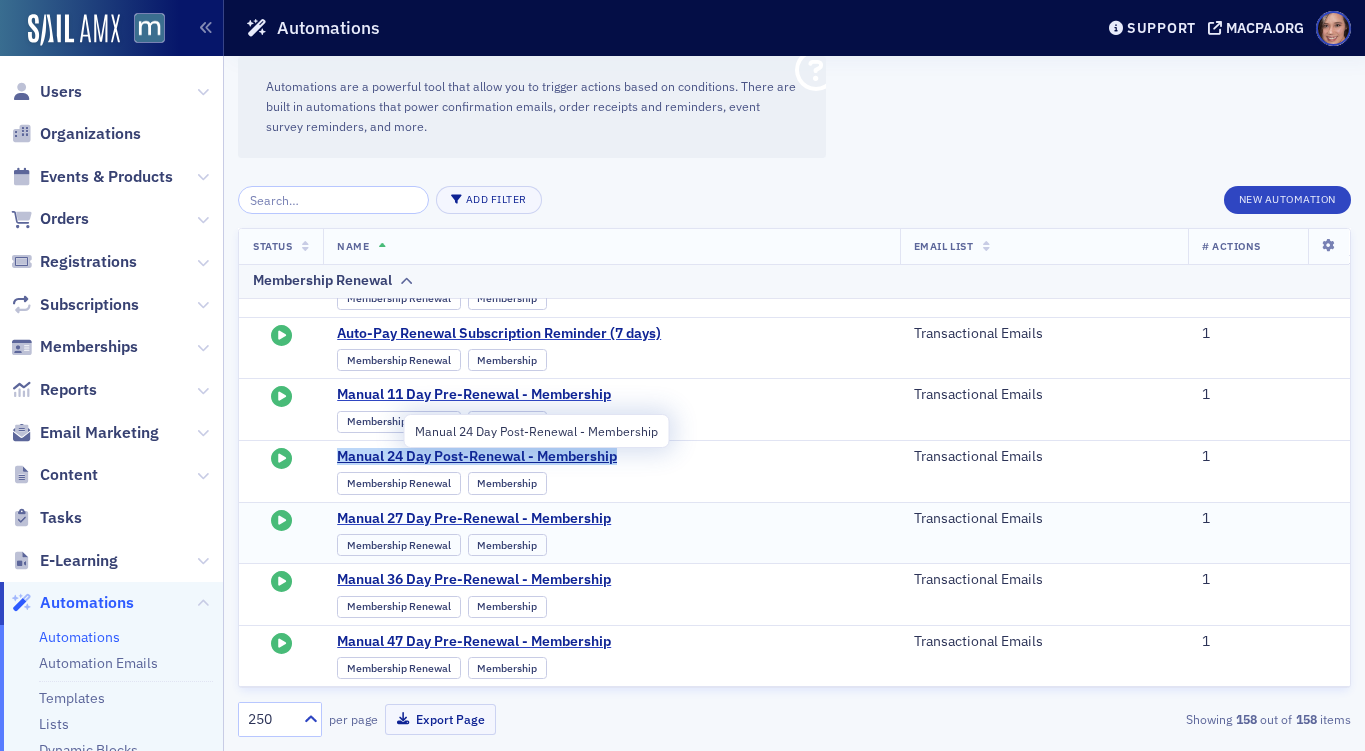 scroll, scrollTop: 144, scrollLeft: 0, axis: vertical 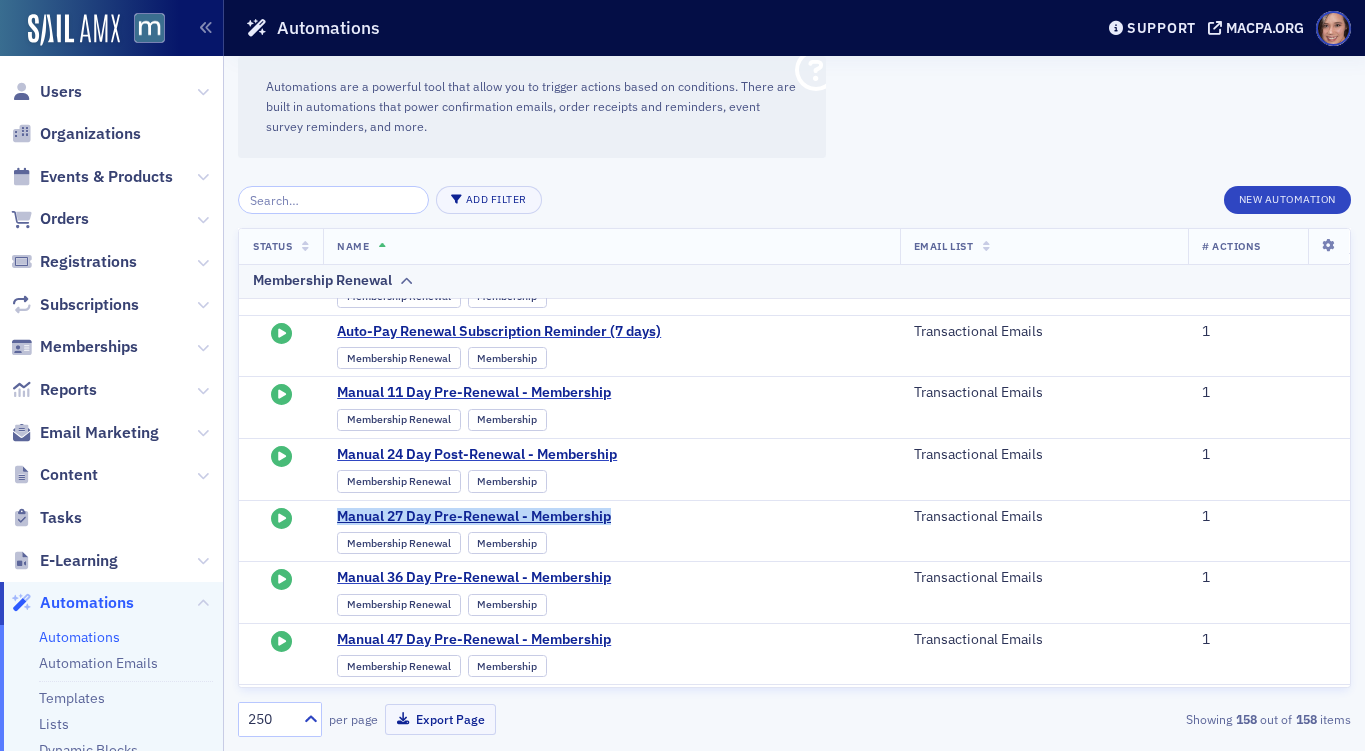 drag, startPoint x: 584, startPoint y: 522, endPoint x: 923, endPoint y: 27, distance: 599.955 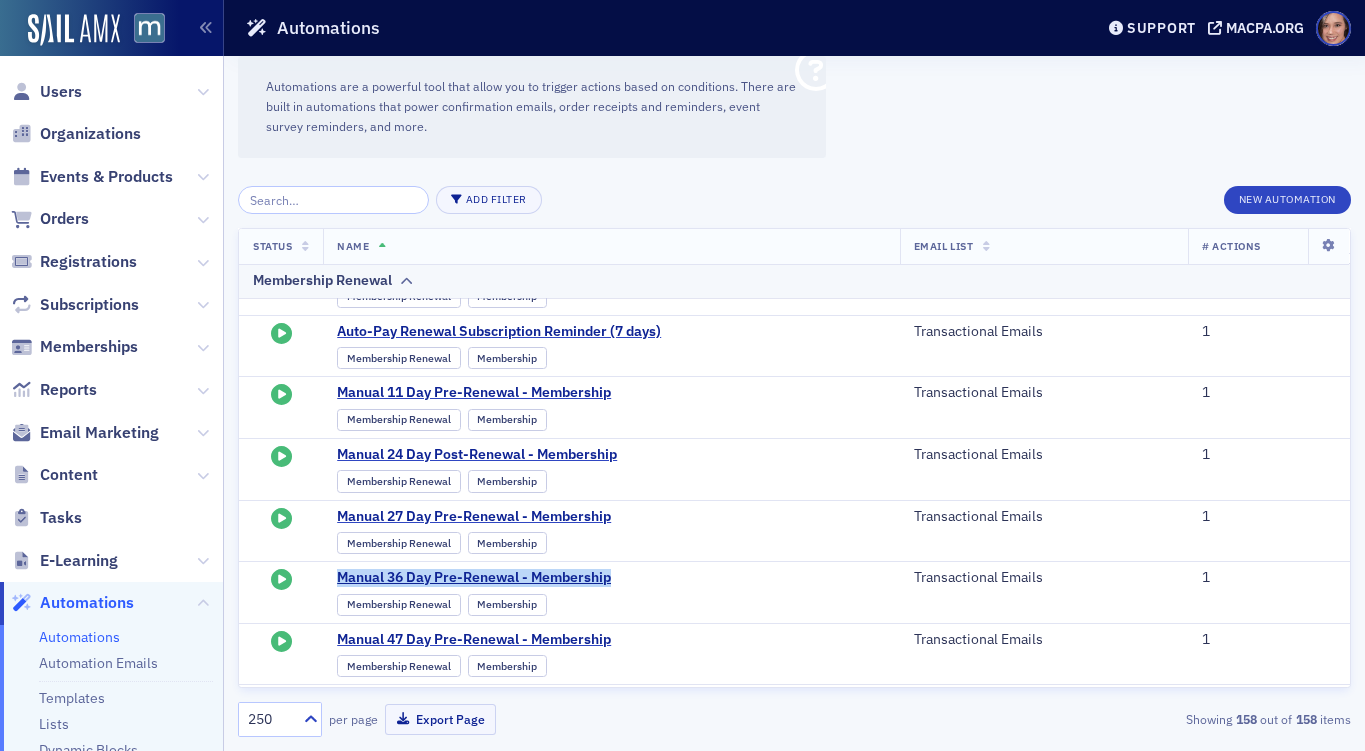 drag, startPoint x: 543, startPoint y: 580, endPoint x: 980, endPoint y: 29, distance: 703.2567 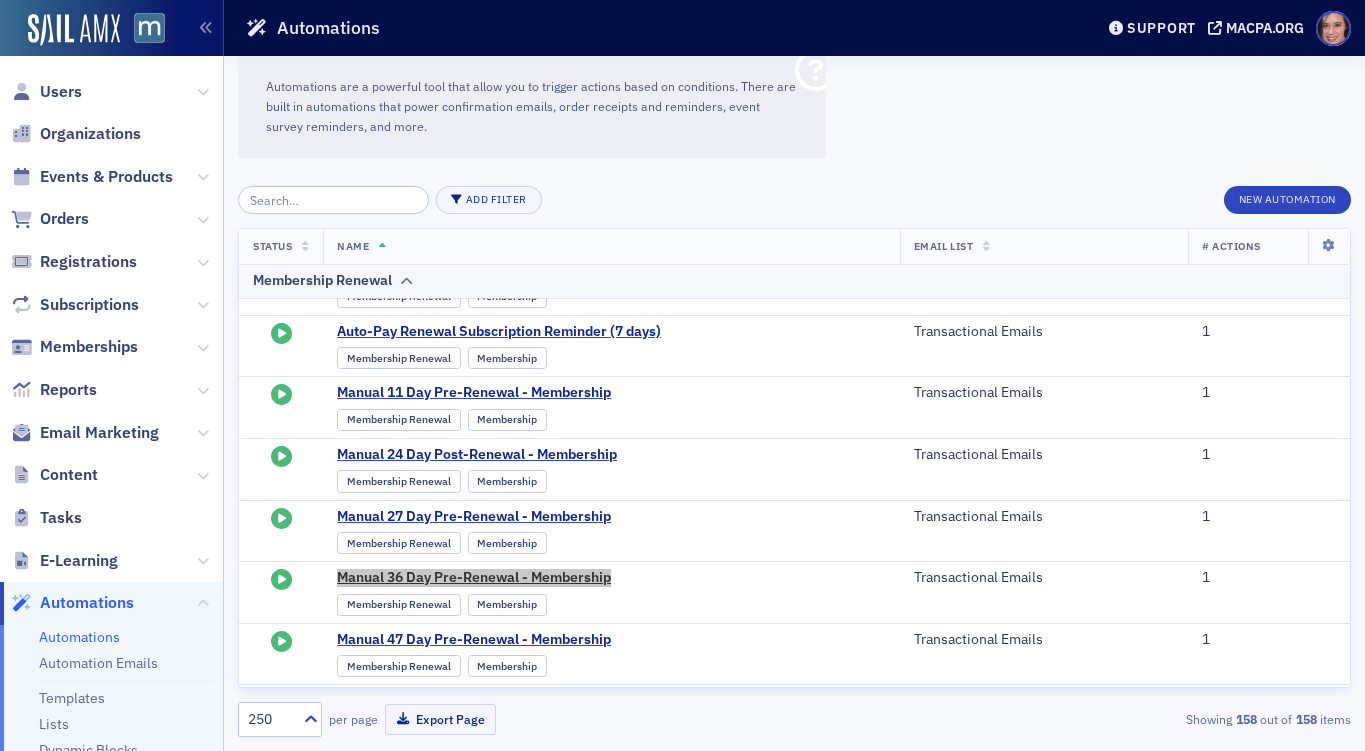 click on "Users Organizations Events & Products Orders Registrations Subscriptions Memberships Reports Email Marketing Content Tasks E-Learning Automations Automations Automation Emails Templates Lists Dynamic Blocks Categories Email Send Log Opens Clicks Bounces & Complaints Finance Connect Exports Imports Settings Automations Support macpa.org Automations are a powerful tool that allow you to trigger actions based on conditions. There are built in automations that power confirmation emails, order receipts and reminders, event survey reminders, and more.  Add Filter New Automation Status   Name   Email List   # Actions   New Member Welcome Membership Renewal [DELETE] Manual 39 Day Post-Renewal - Membership Membership Renewal Membership Transactional Emails 1 Auto-Pay Renewal Subscription Reminder (15 days) Membership Renewal Membership Transactional Emails 1 Auto-Pay Renewal Subscription Reminder (7 days) Membership Renewal Membership Transactional Emails 1 Manual 11 Day Pre-Renewal - Membership Membership Renewal 1 1" 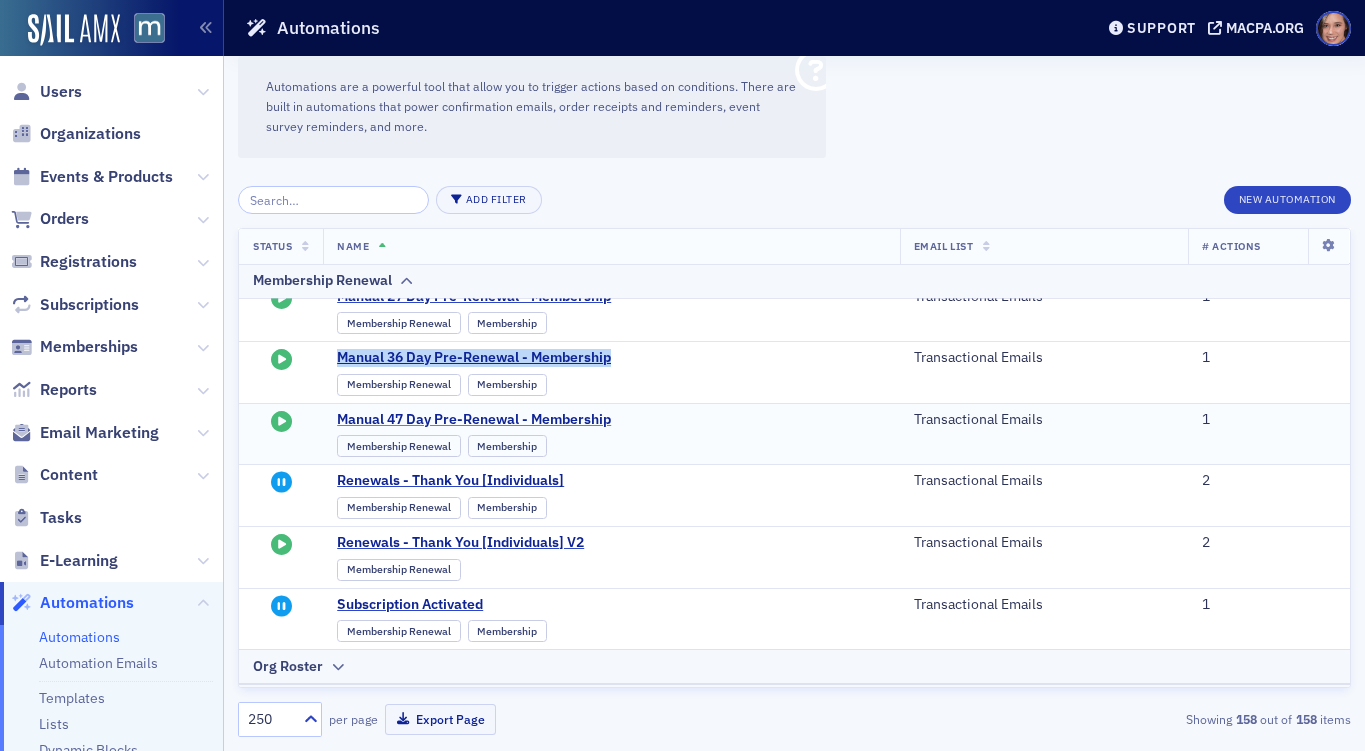 scroll, scrollTop: 368, scrollLeft: 0, axis: vertical 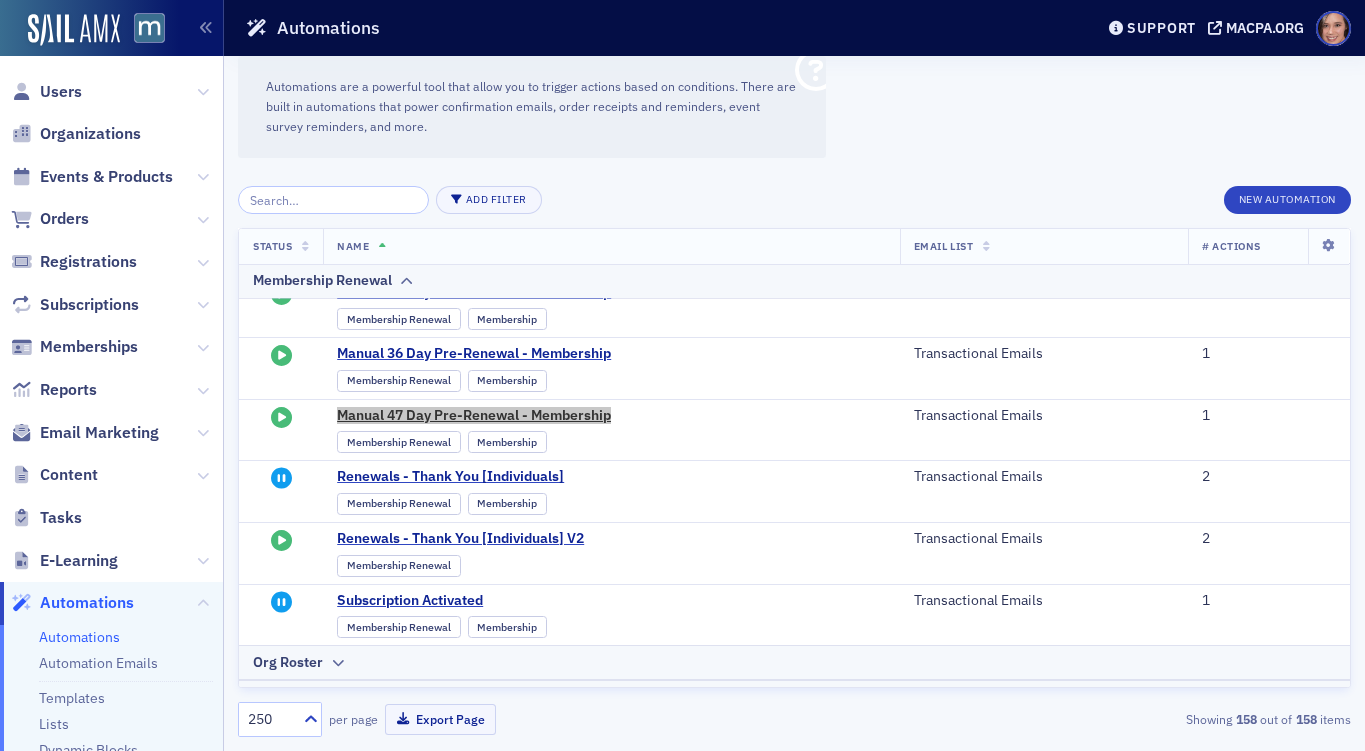 drag, startPoint x: 593, startPoint y: 418, endPoint x: 963, endPoint y: 11, distance: 550.04456 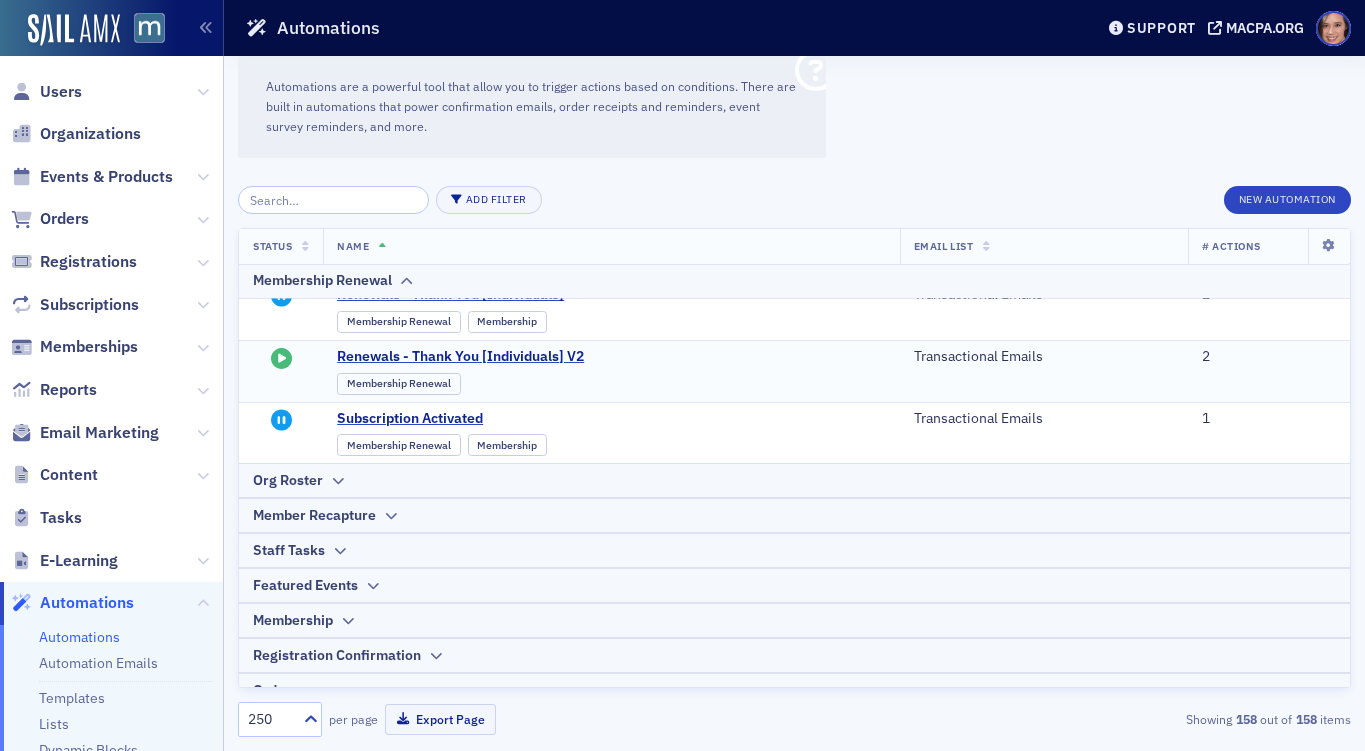 scroll, scrollTop: 242, scrollLeft: 0, axis: vertical 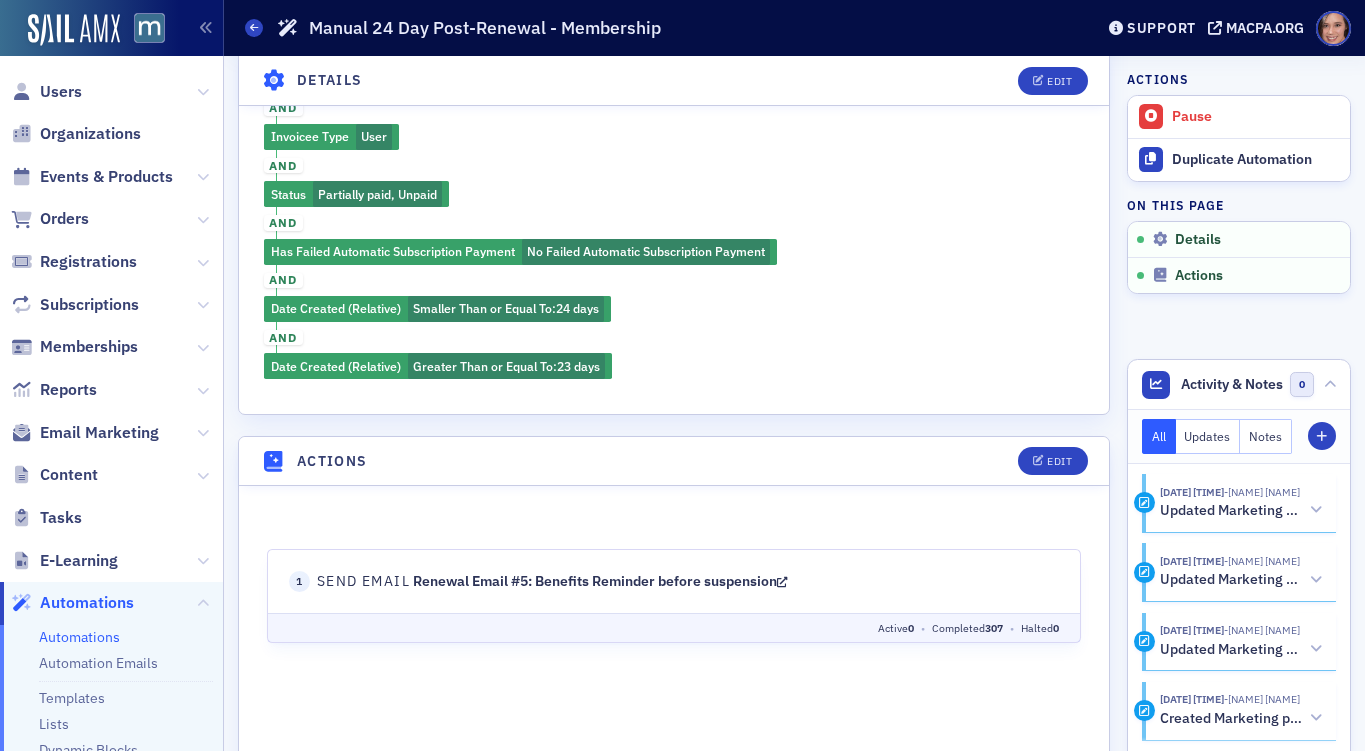 click at bounding box center (782, 582) 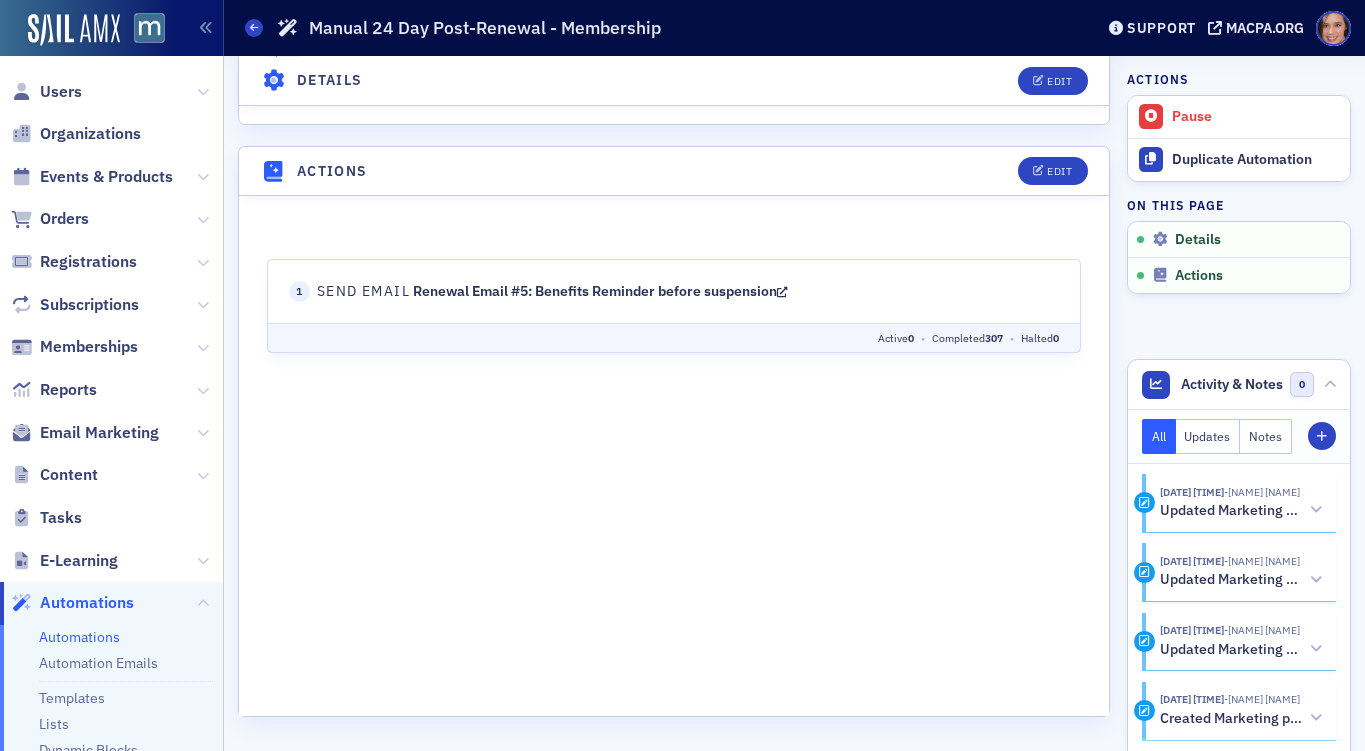 scroll, scrollTop: 8, scrollLeft: 0, axis: vertical 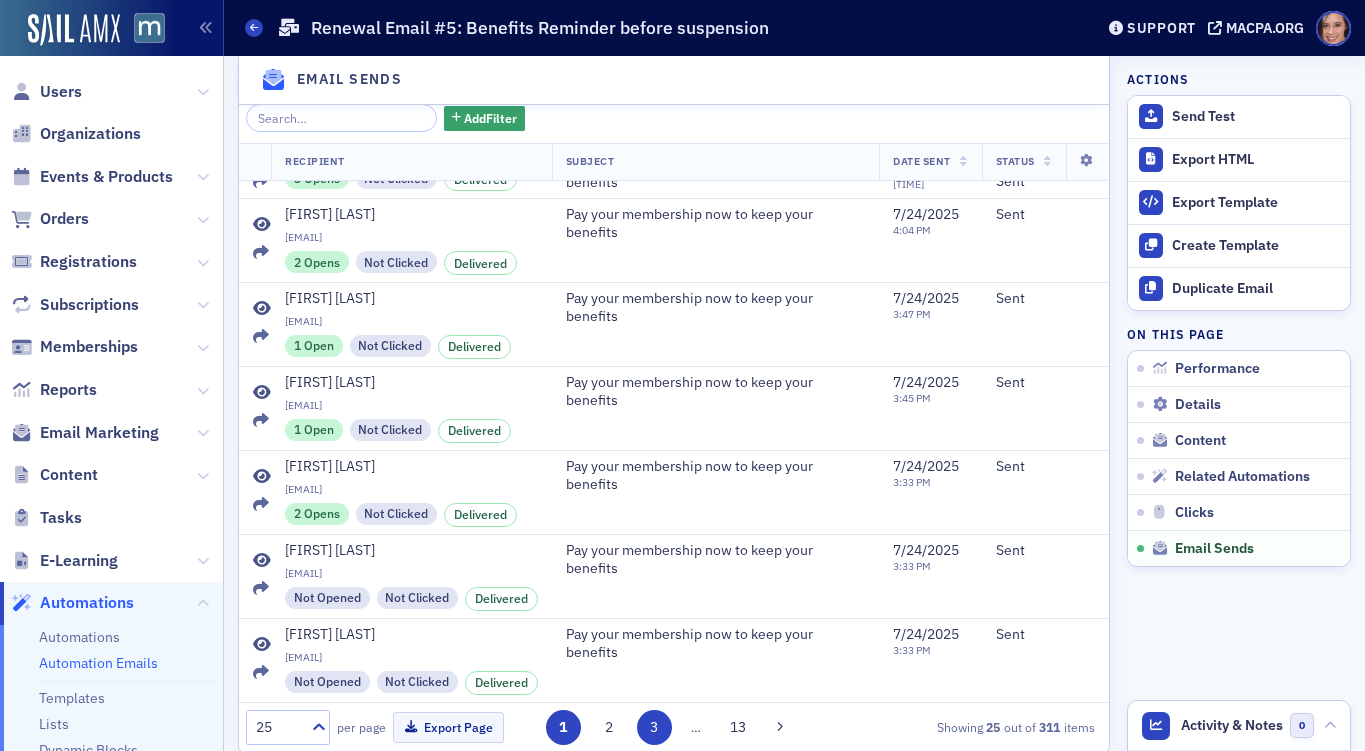 click on "3" 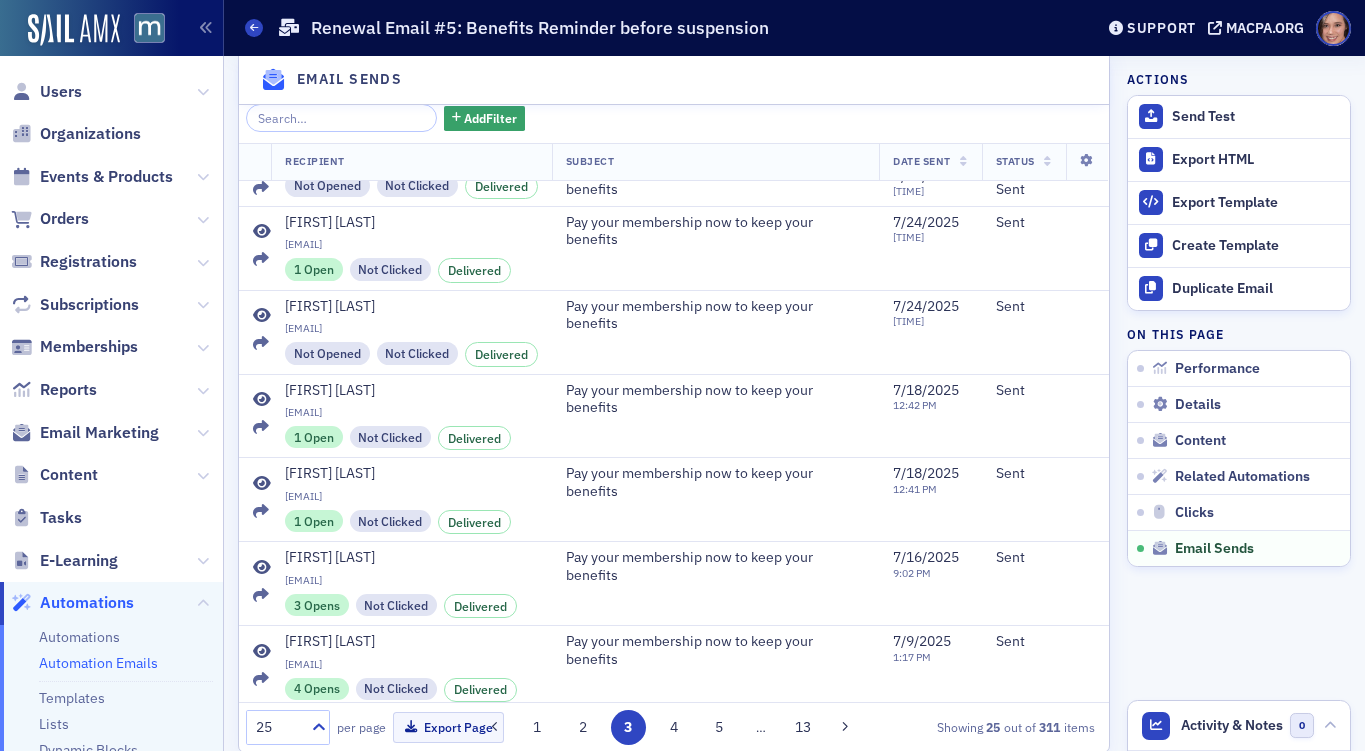 scroll, scrollTop: 1293, scrollLeft: 0, axis: vertical 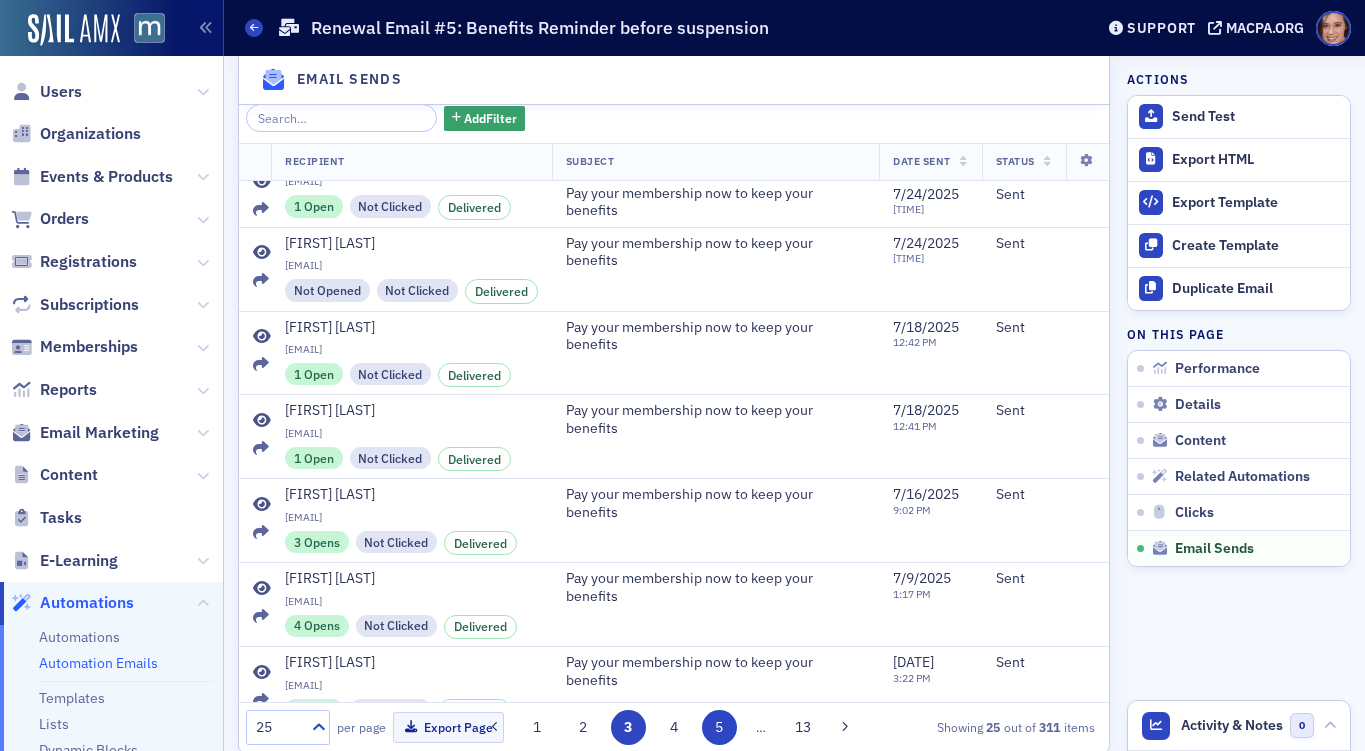 click on "5" 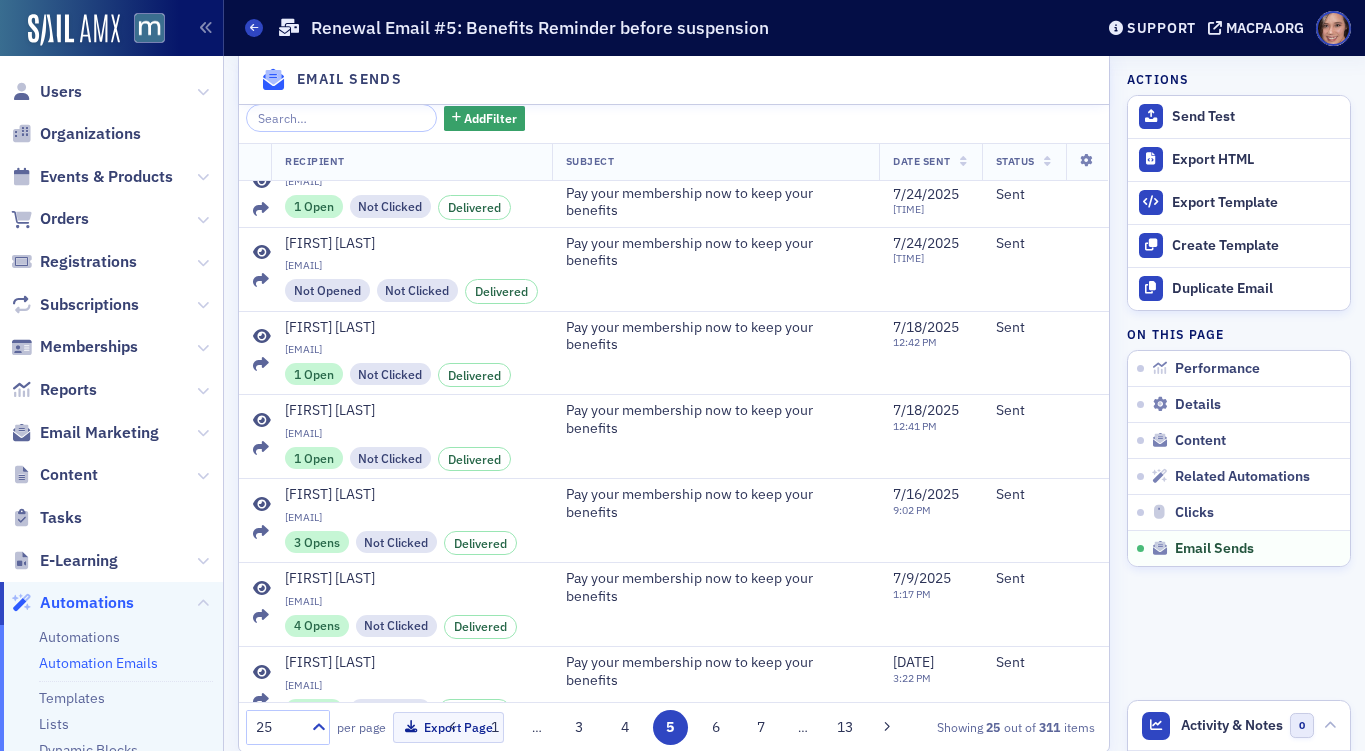 scroll, scrollTop: 0, scrollLeft: 0, axis: both 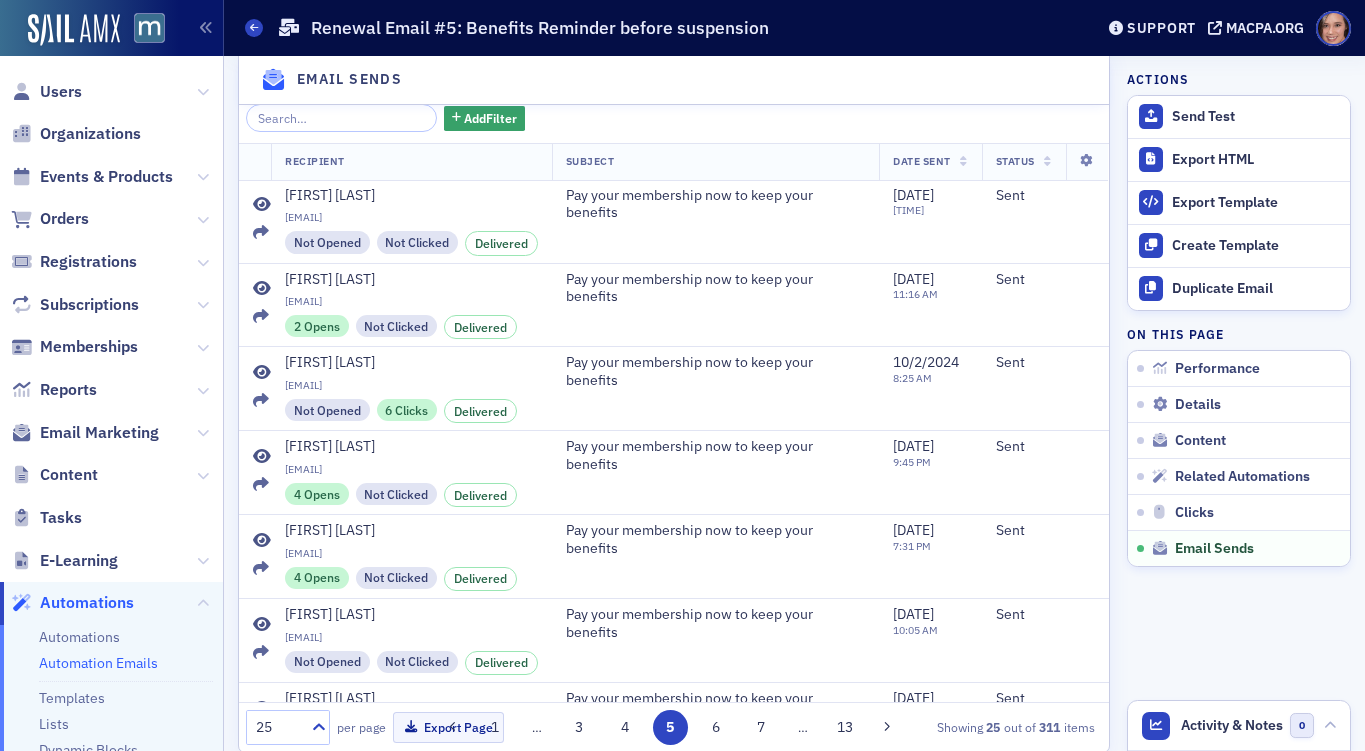 click on "1 … 3 4 5 6 7 … 13" 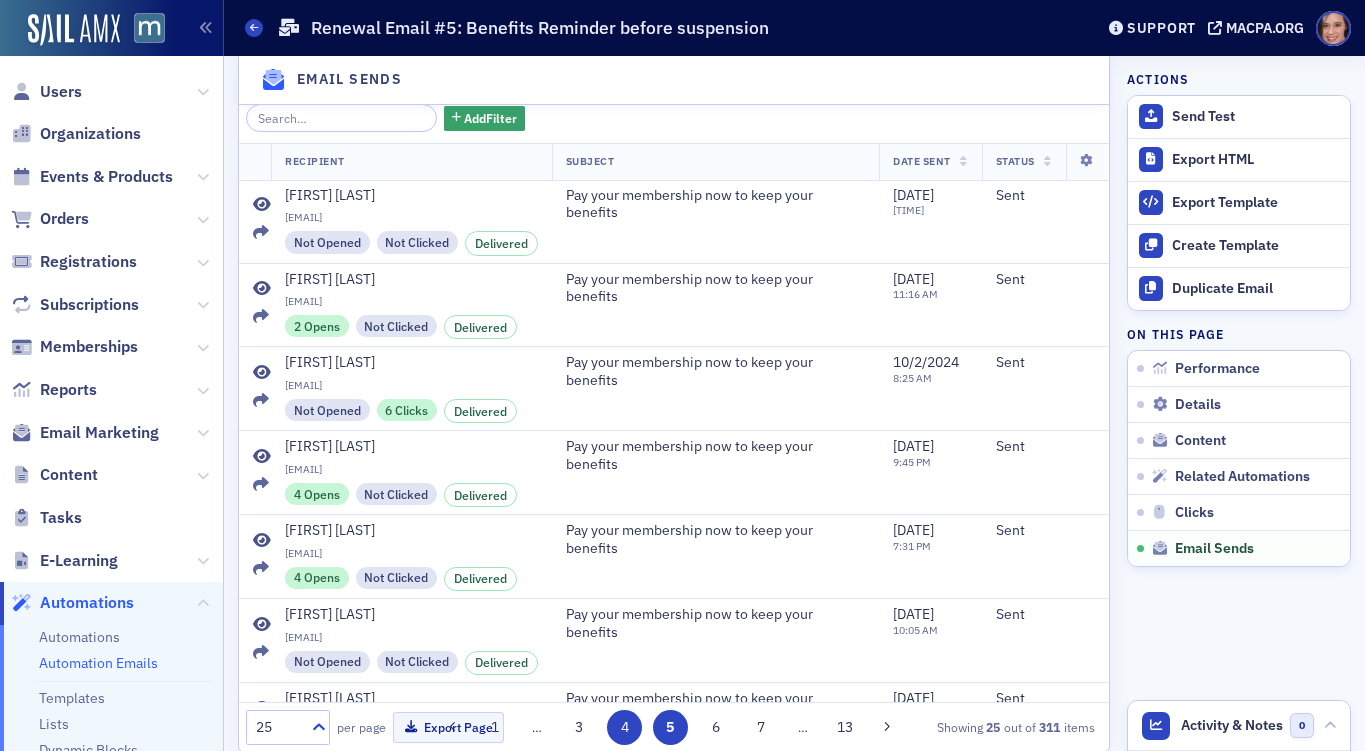 click on "4" 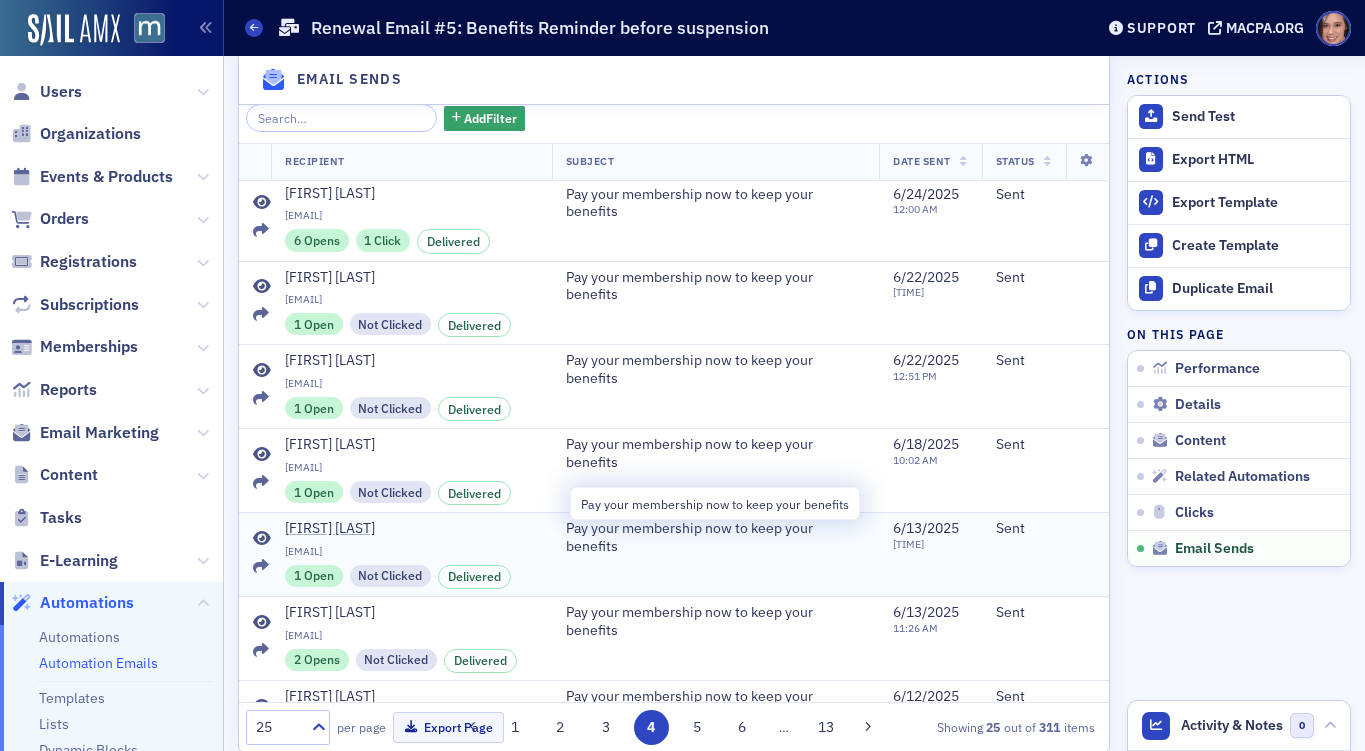 scroll, scrollTop: 0, scrollLeft: 0, axis: both 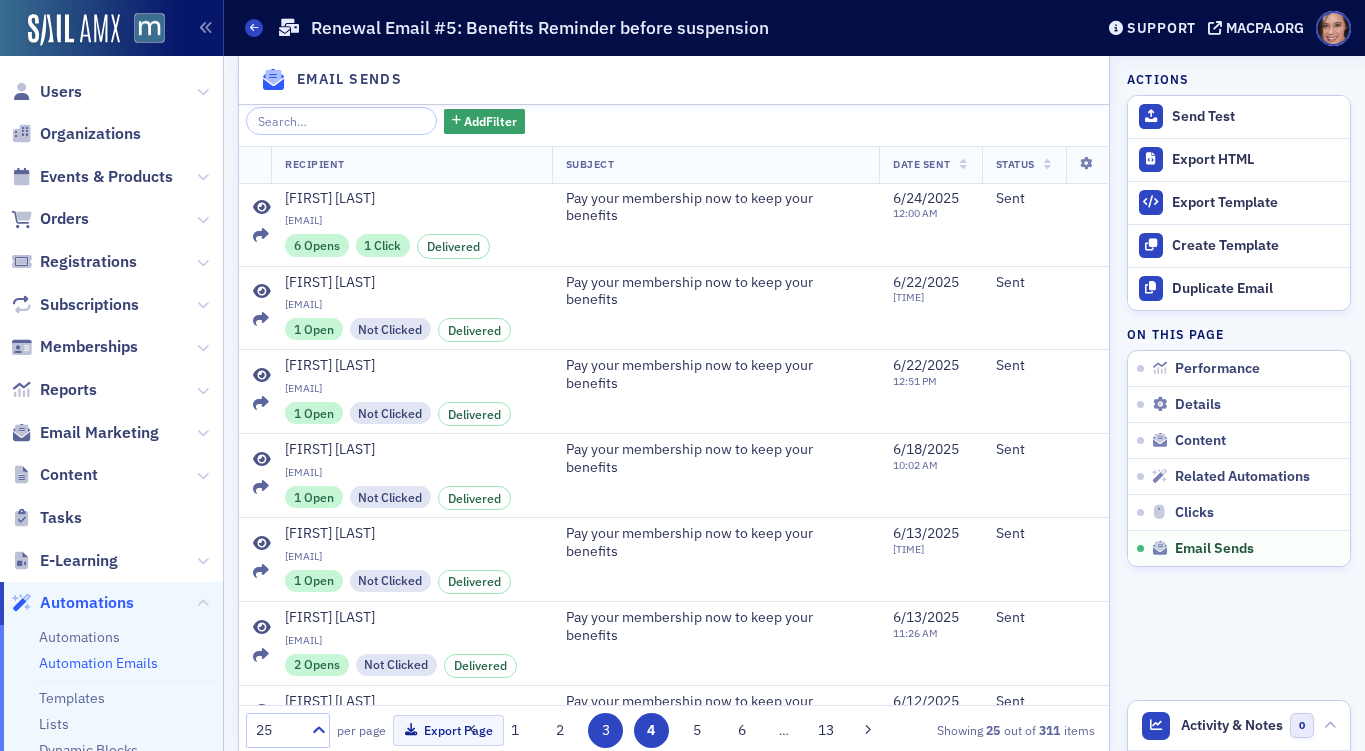 click on "3" 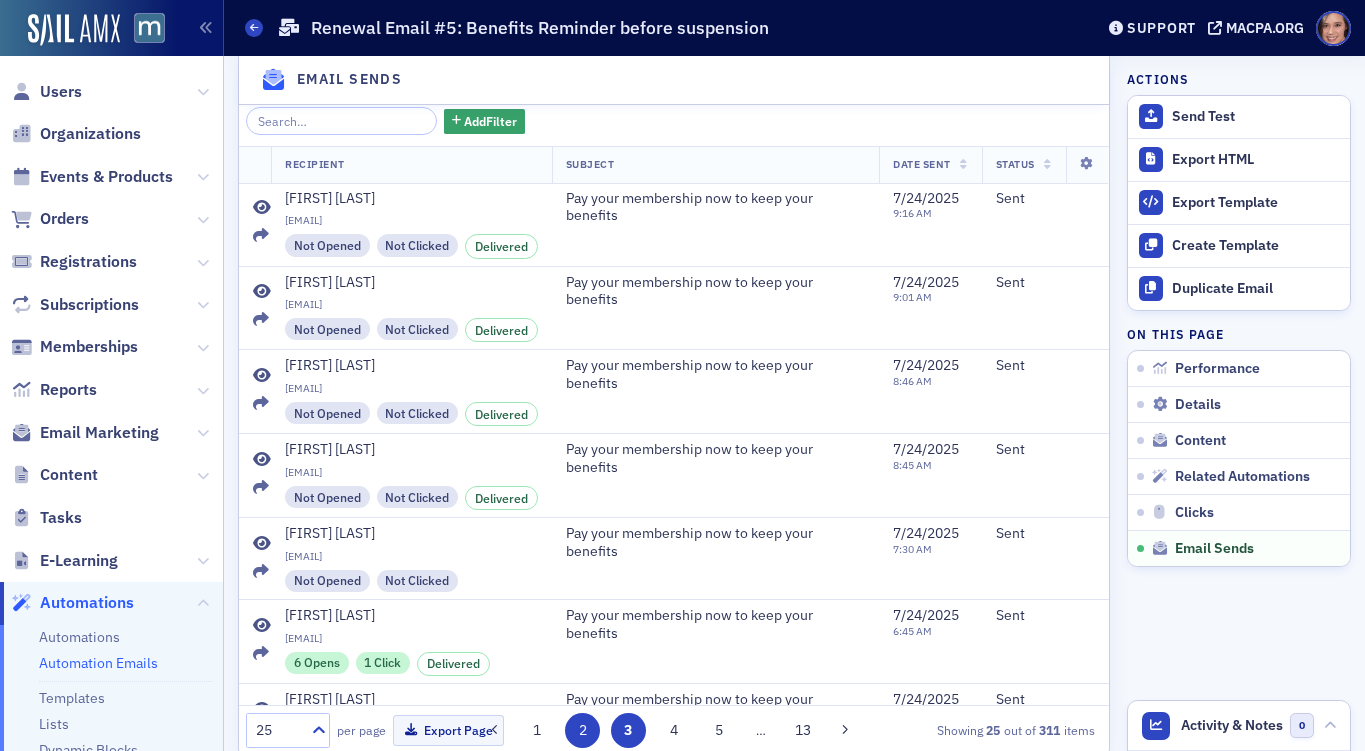 click on "2" 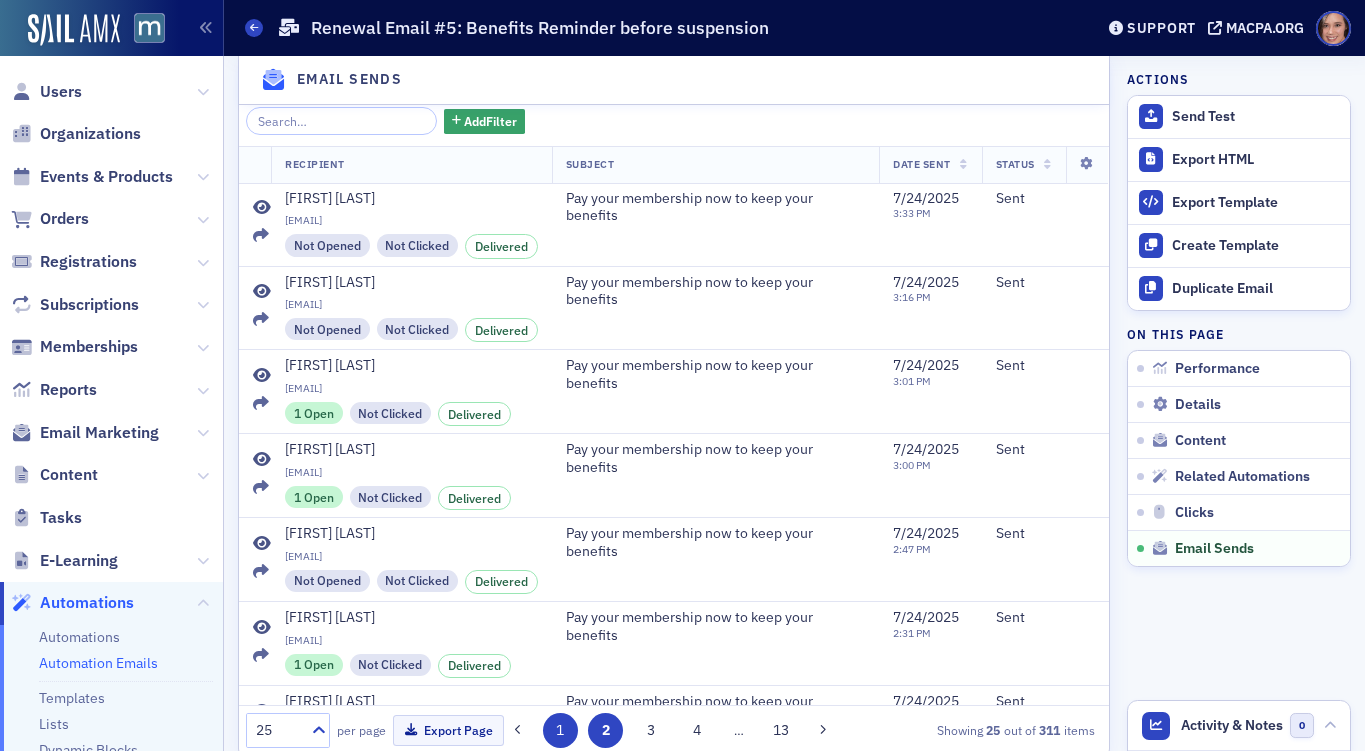 click on "1" 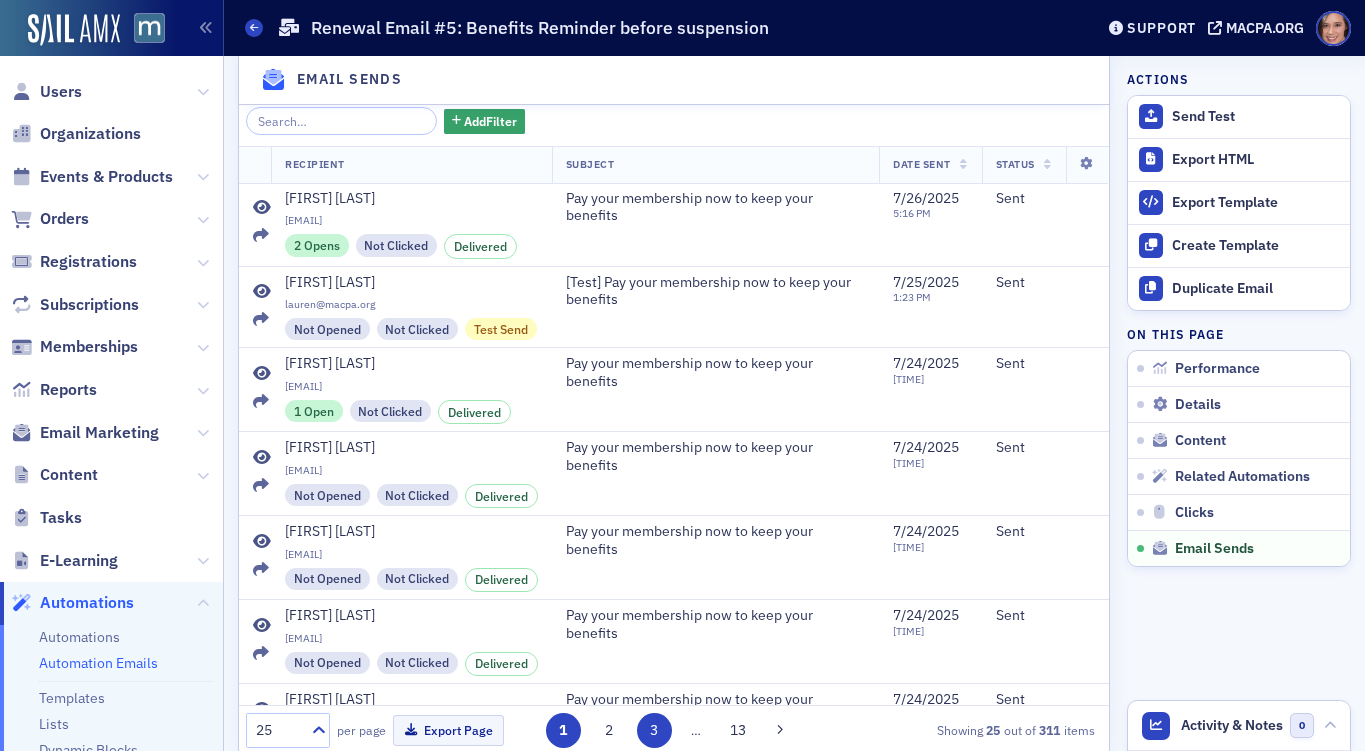 click on "3" 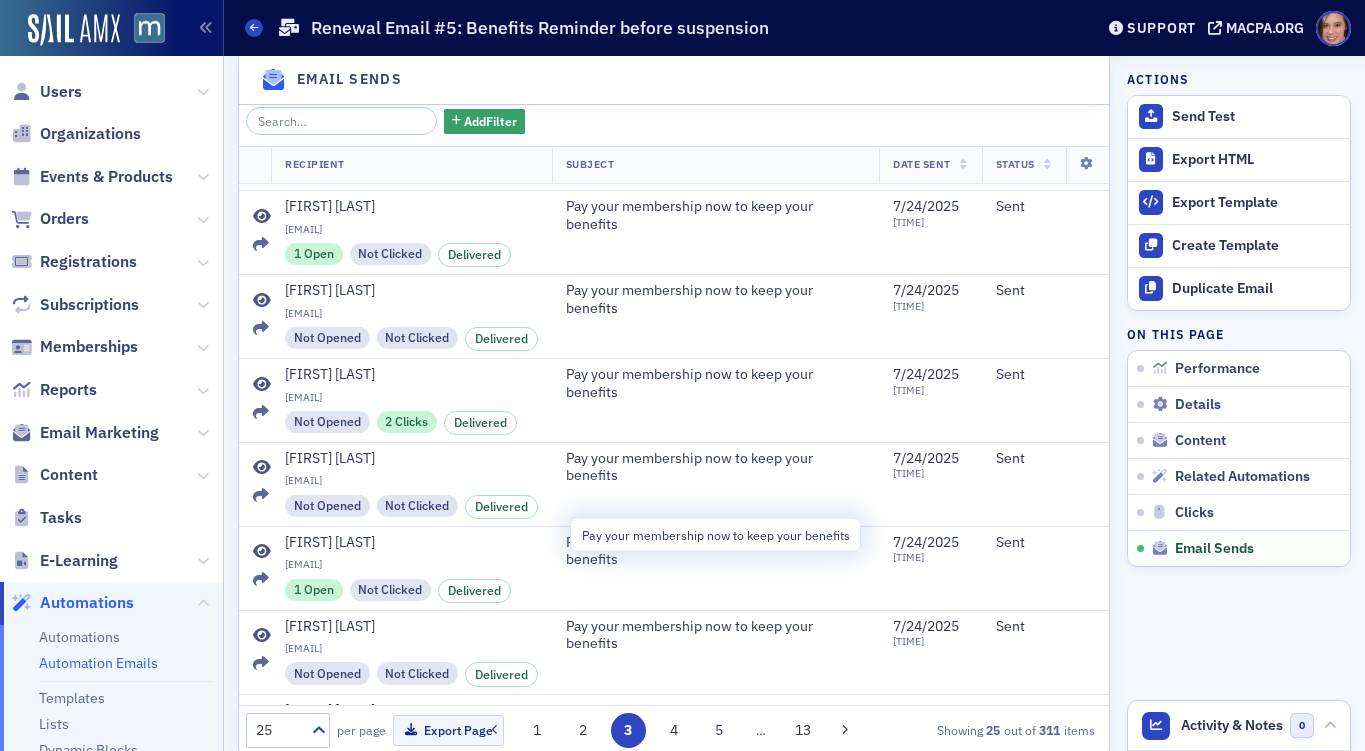 scroll, scrollTop: 0, scrollLeft: 0, axis: both 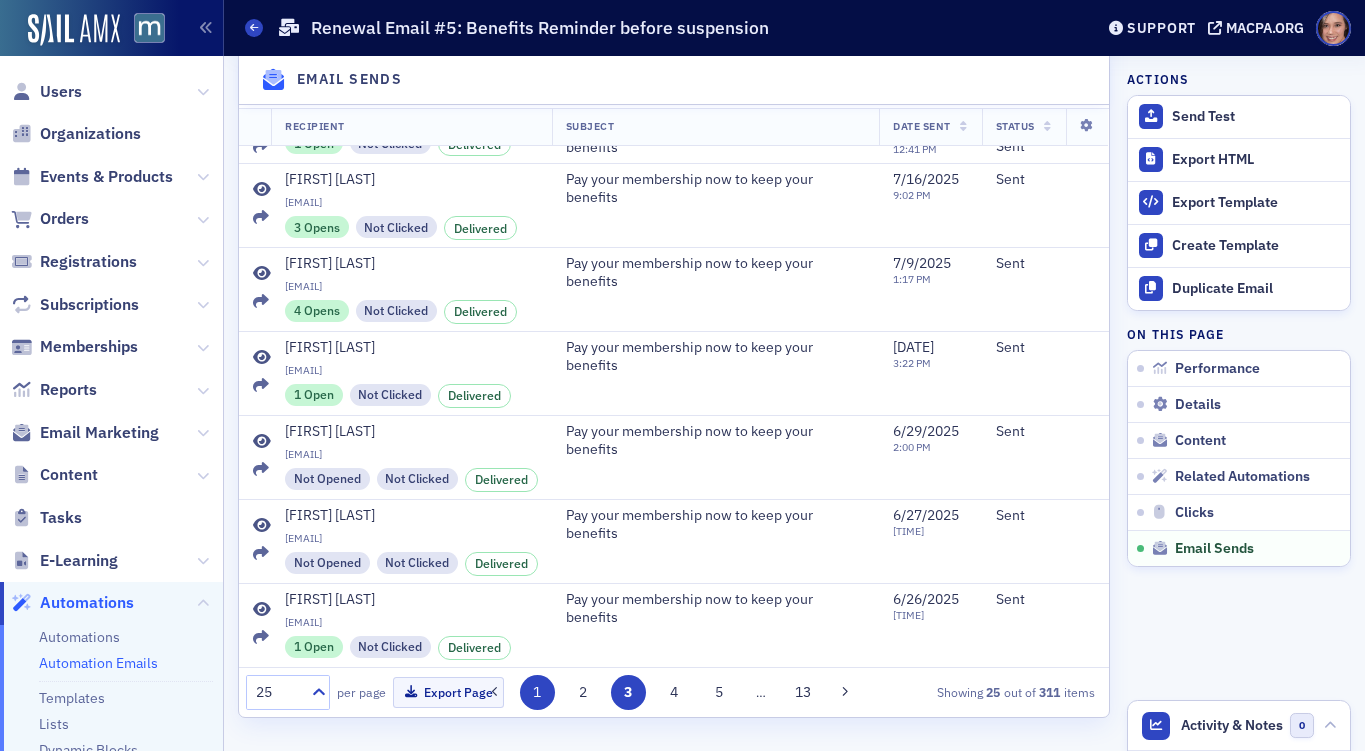 click on "1" 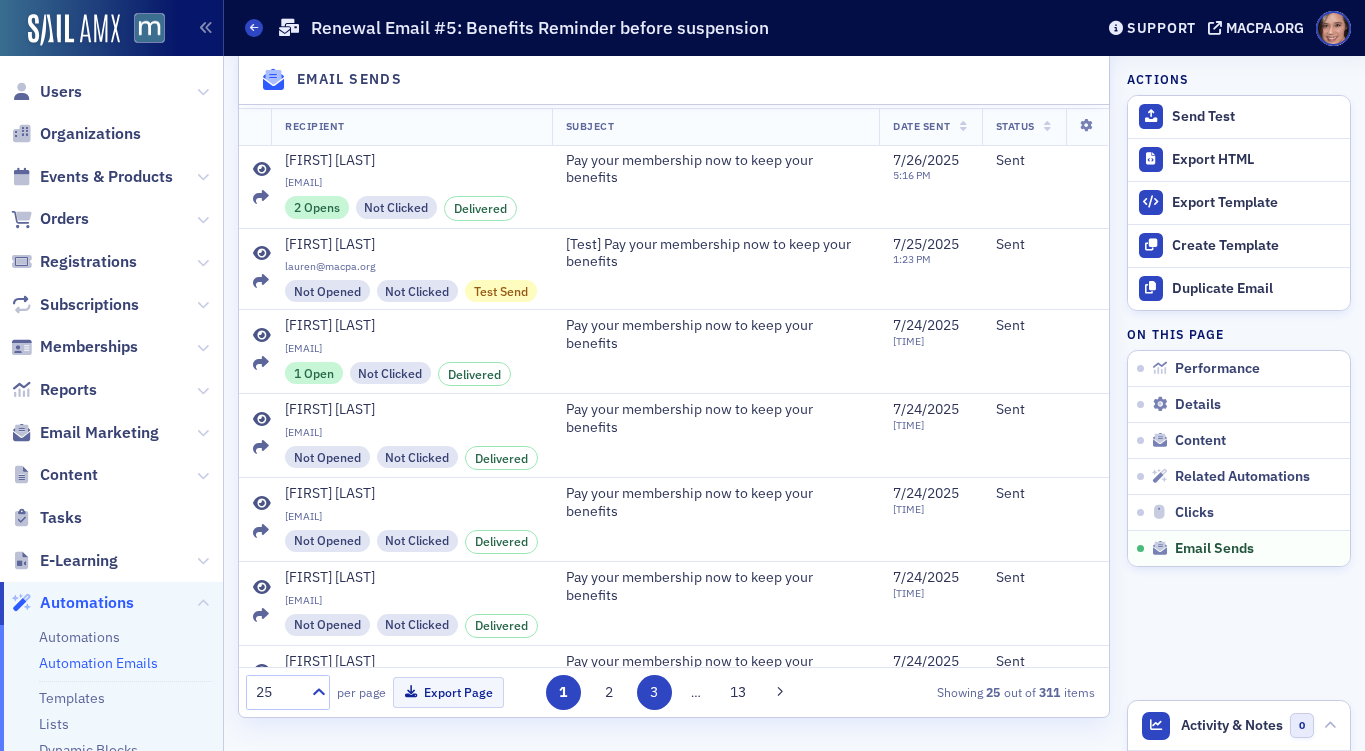 click on "3" 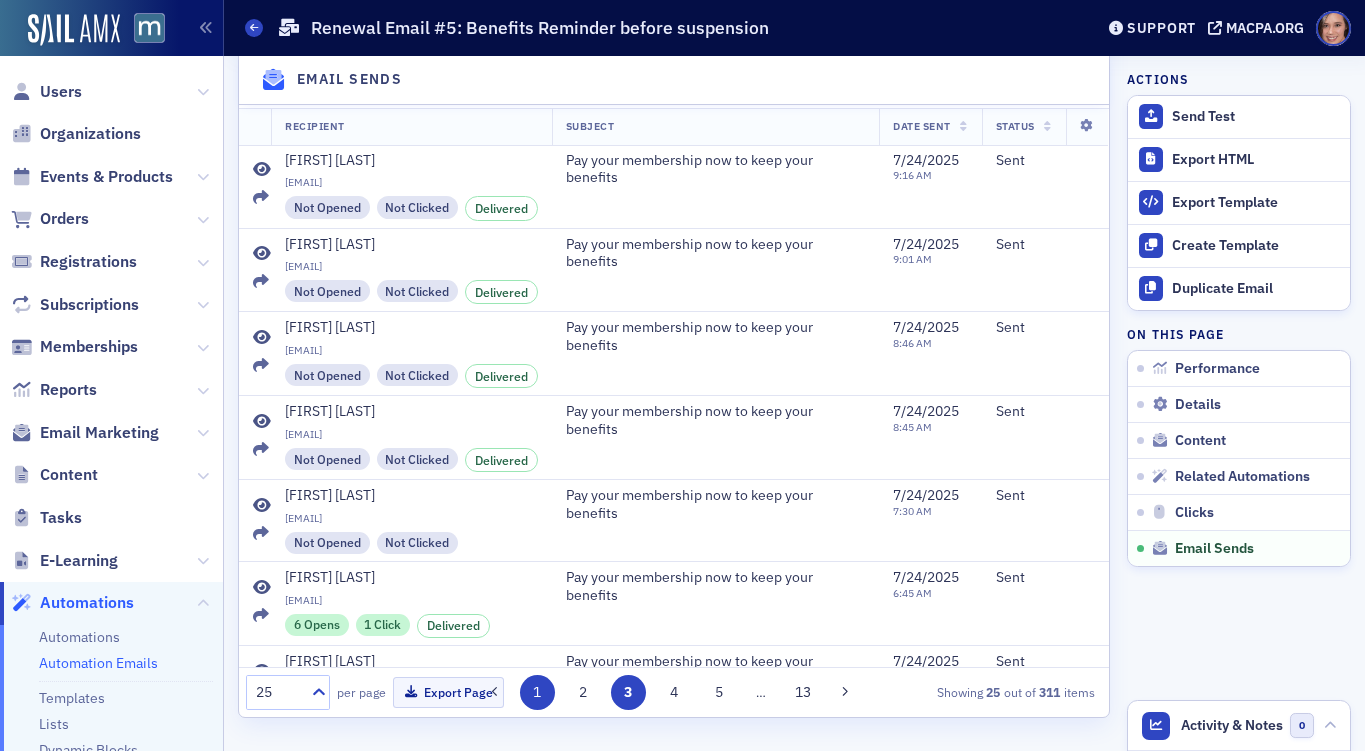 click on "1" 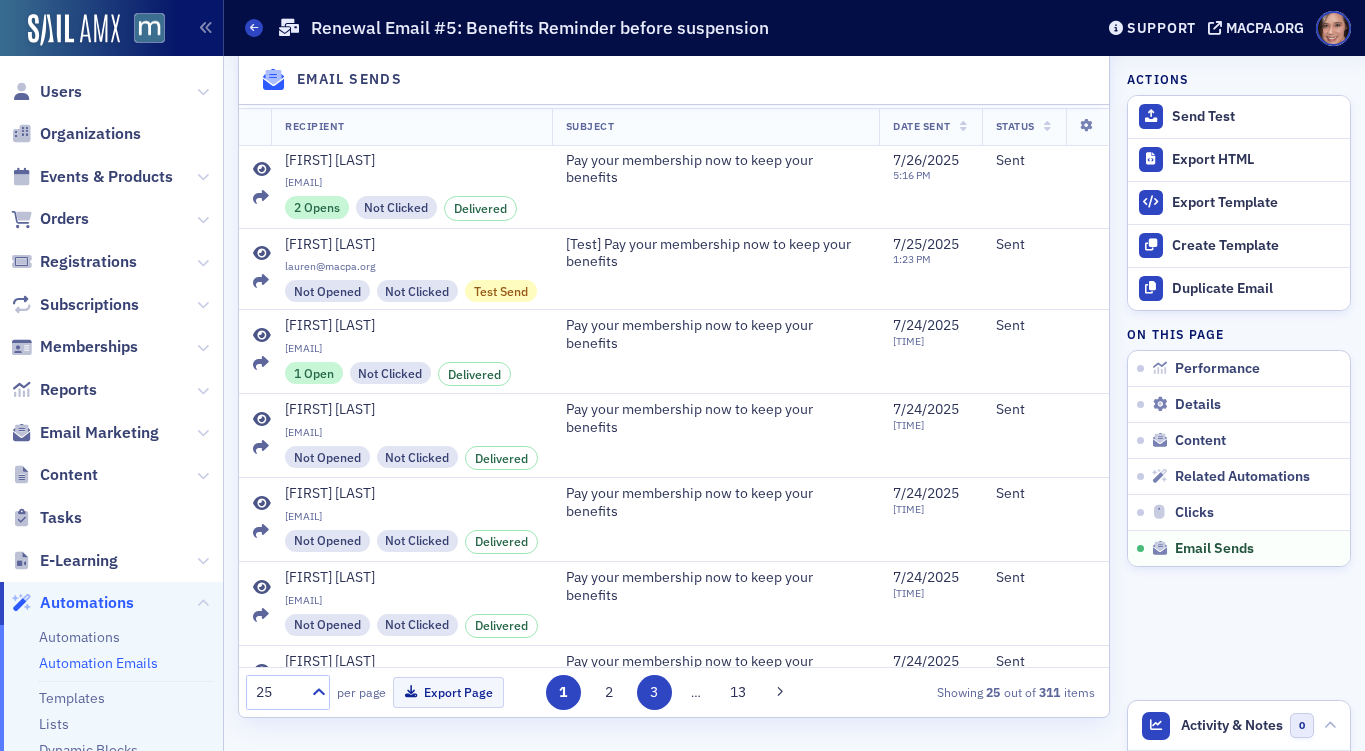 click on "3" 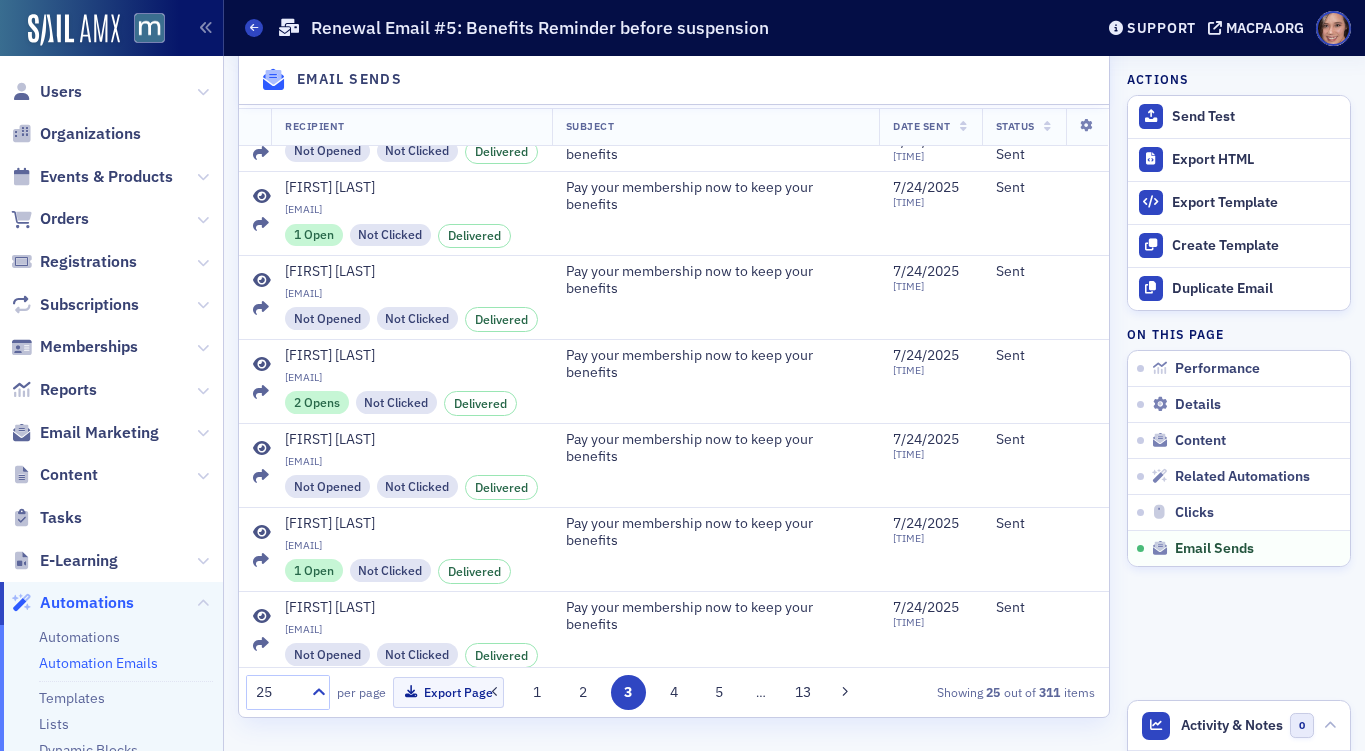 scroll, scrollTop: 0, scrollLeft: 0, axis: both 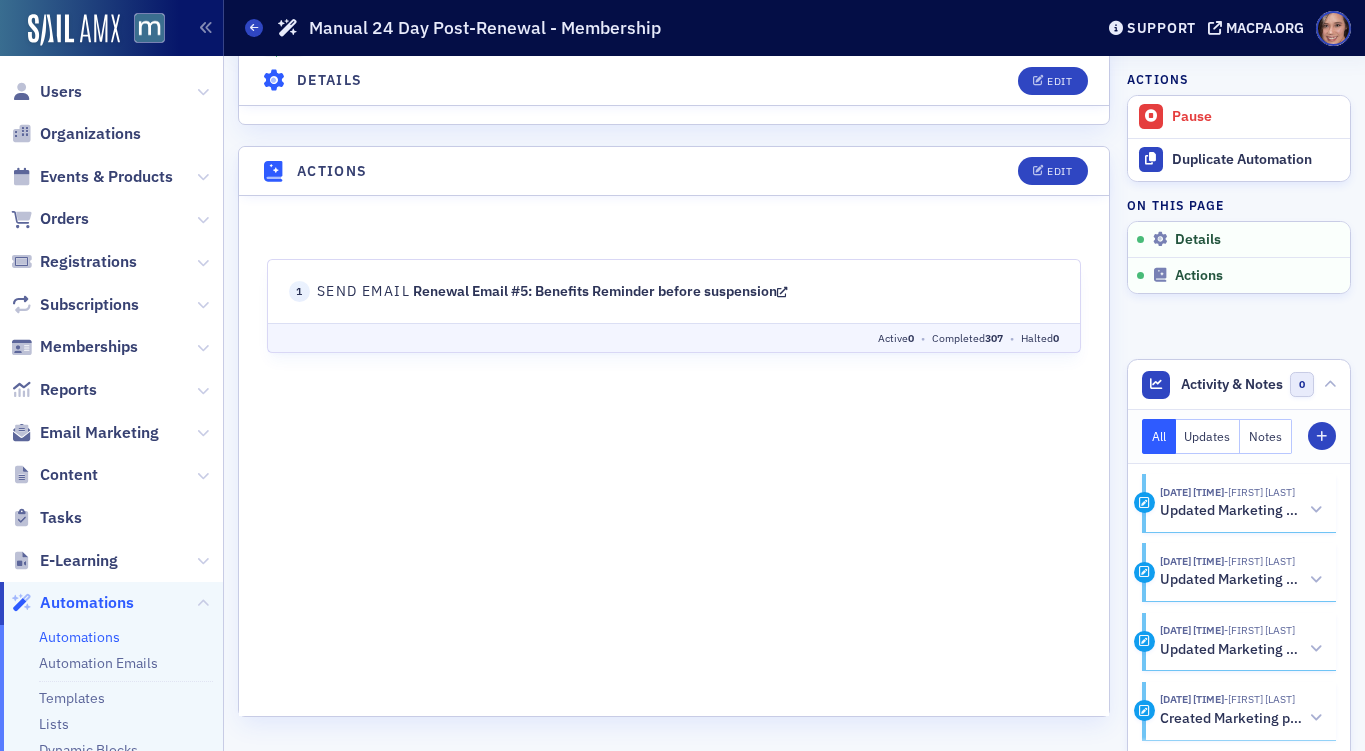 click at bounding box center [782, 292] 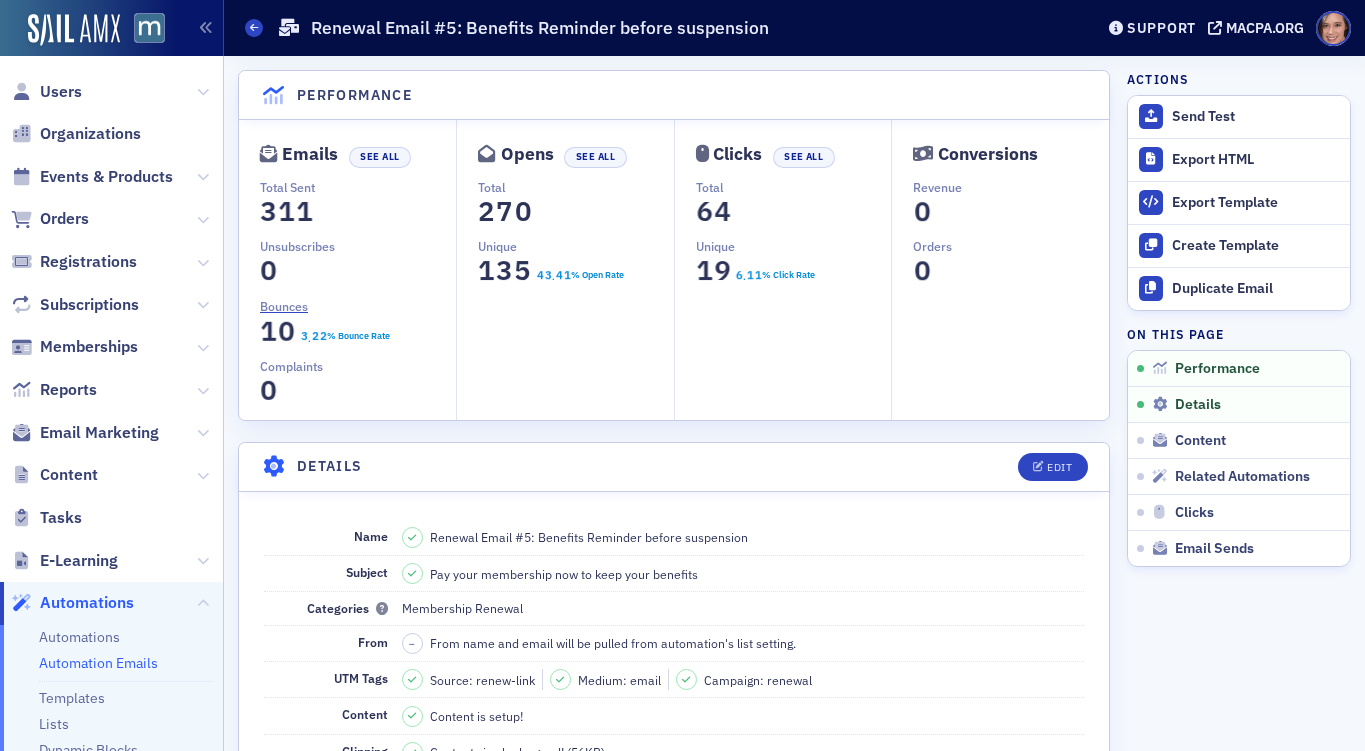scroll, scrollTop: 0, scrollLeft: 0, axis: both 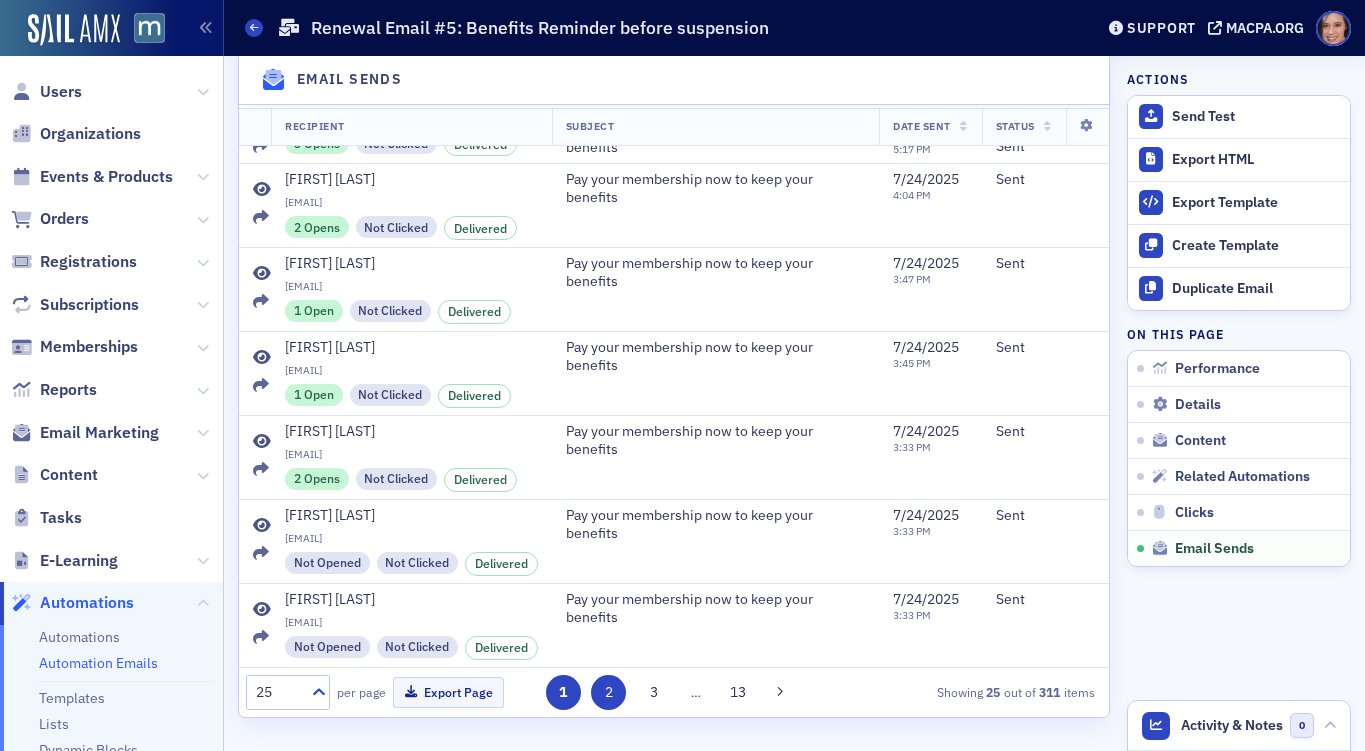 click on "2" 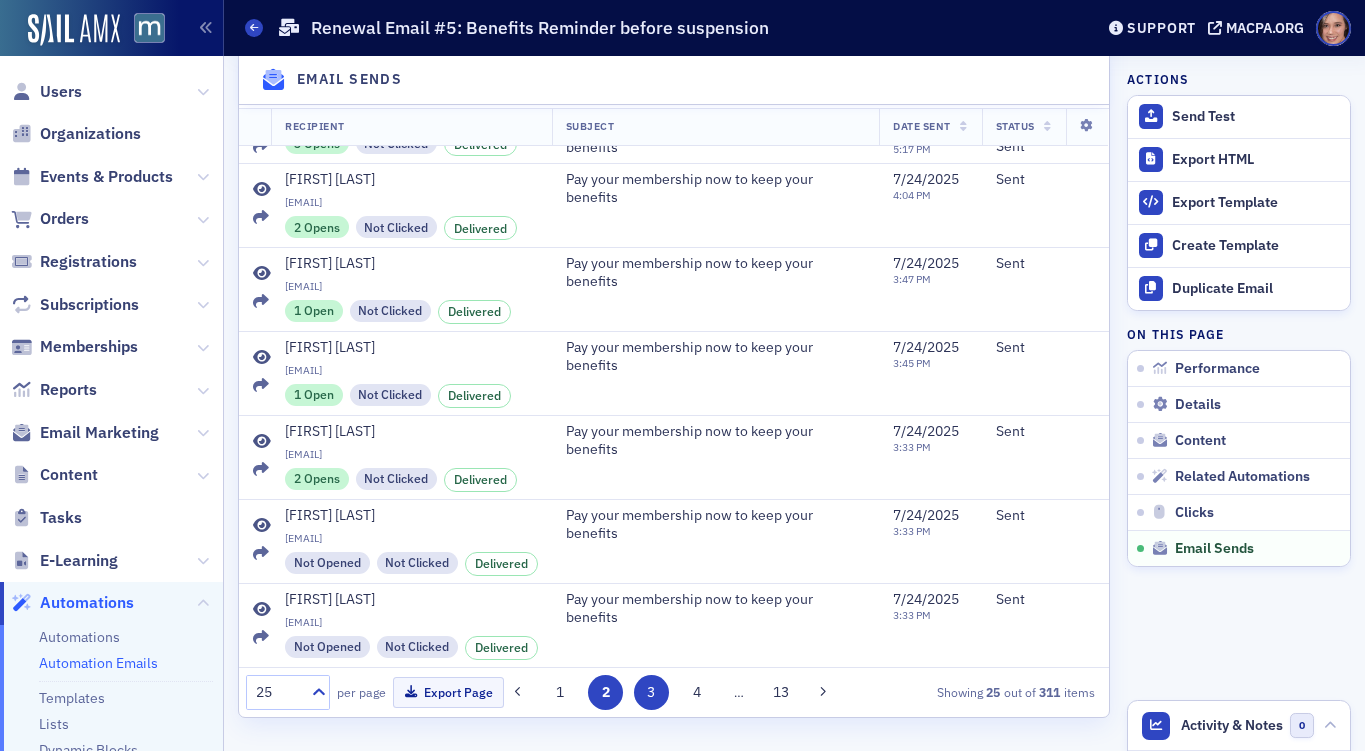 scroll, scrollTop: 0, scrollLeft: 0, axis: both 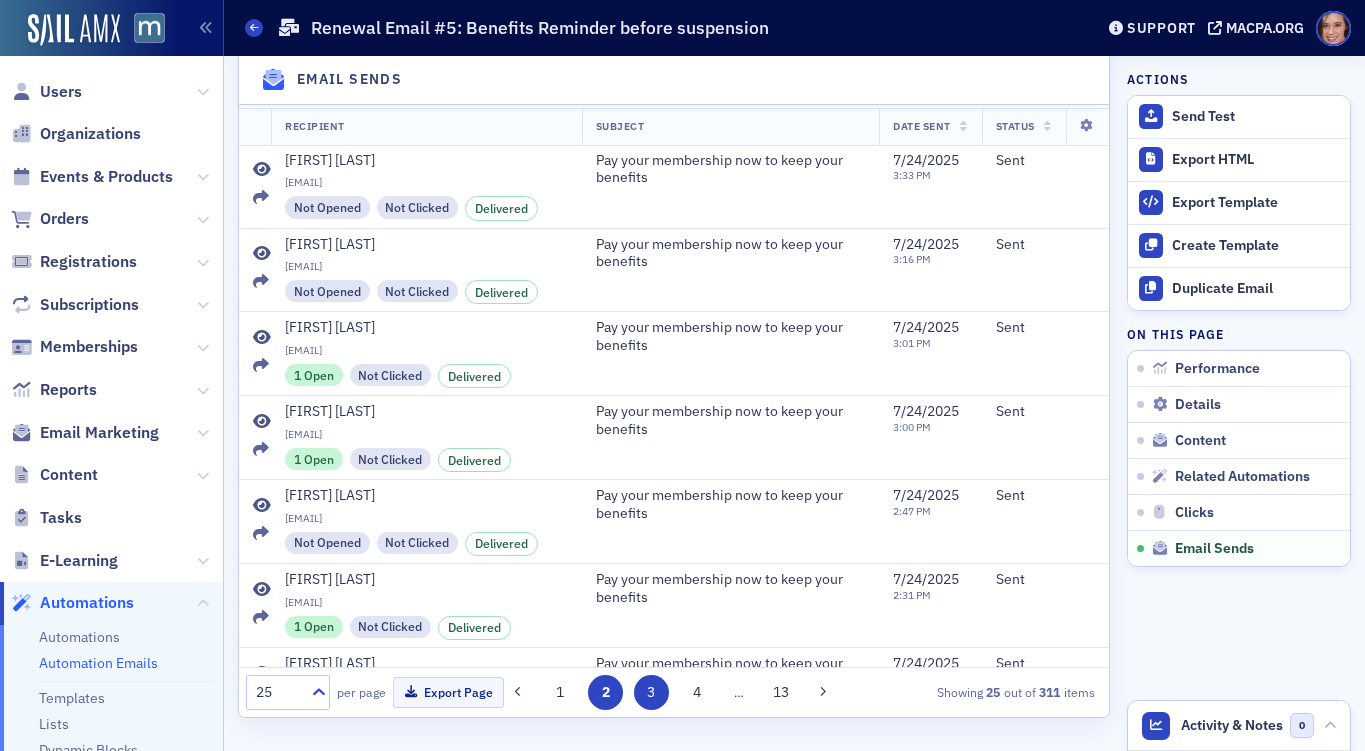 click on "3" 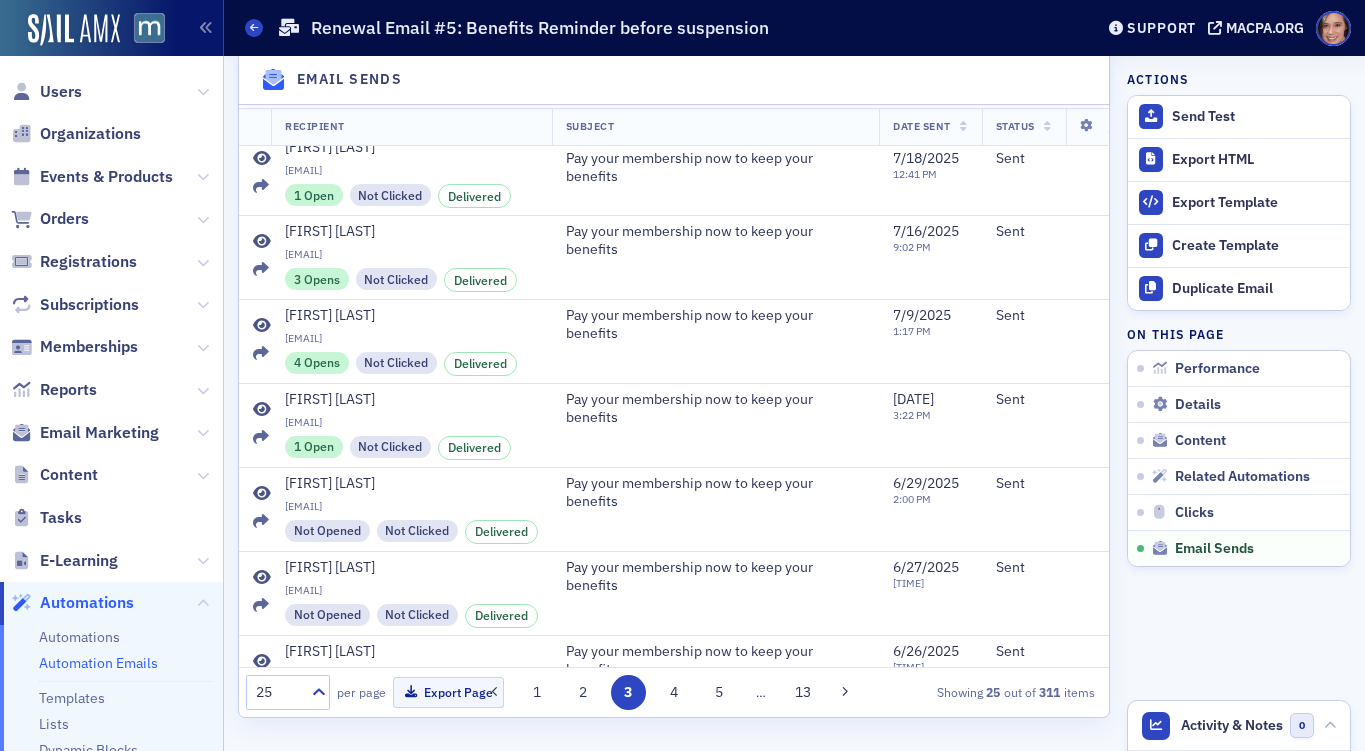scroll, scrollTop: 1573, scrollLeft: 0, axis: vertical 